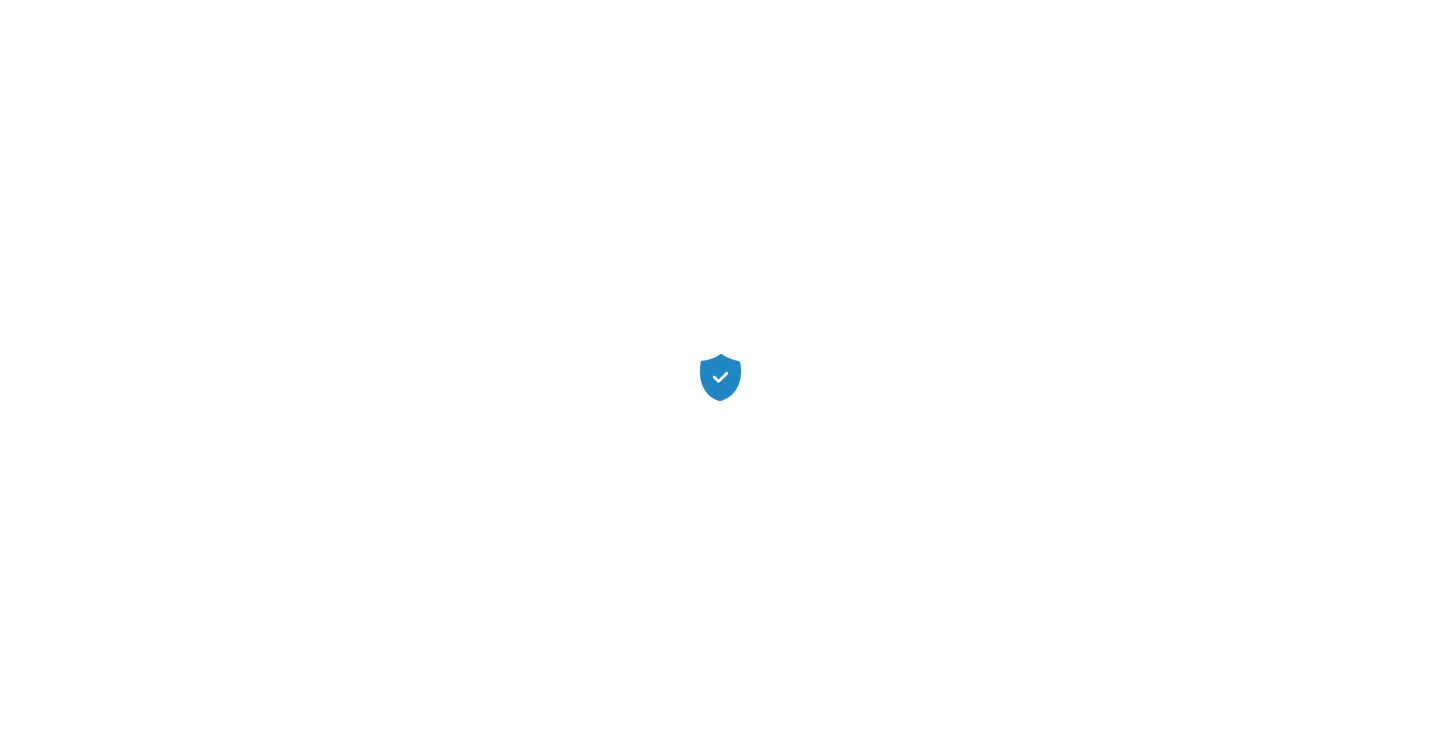 scroll, scrollTop: 0, scrollLeft: 0, axis: both 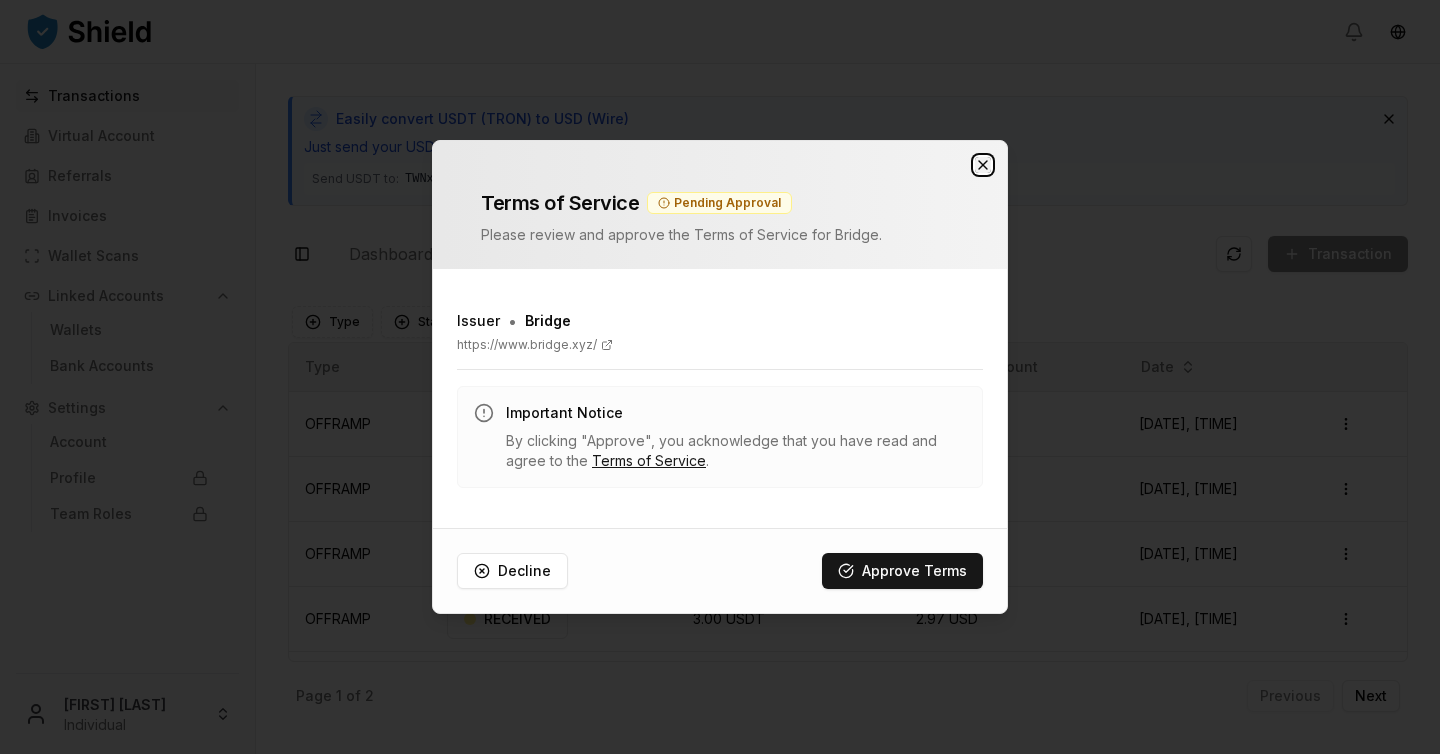 click 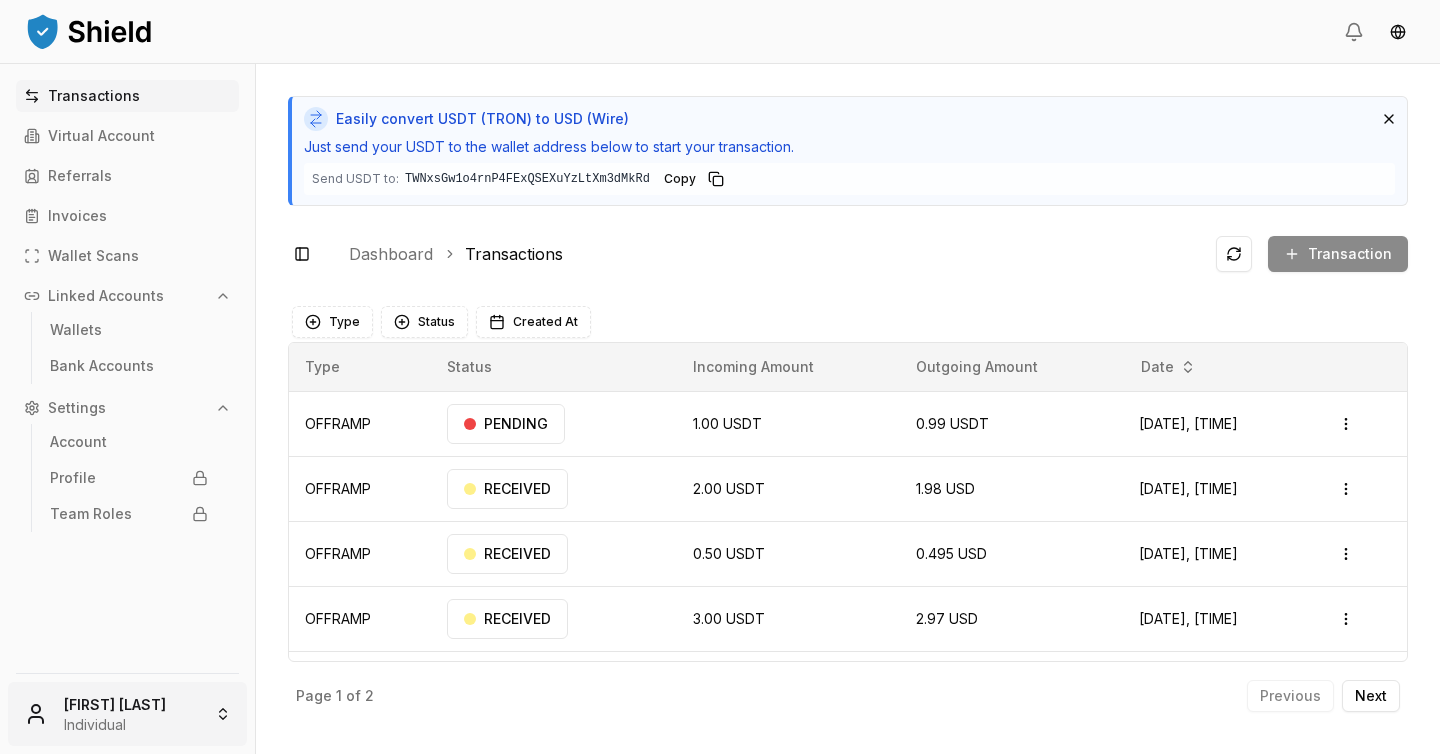 click on "Transactions Virtual Account Referrals Invoices Wallet Scans Linked Accounts Wallets Bank Accounts Settings Account Profile Team Roles [FIRST] [LAST] Individual Easily convert USDT (TRON) to USD (Wire) Just send your USDT to the wallet address below to start your transaction. Send USDT to: TWNxsGw1o4rnP4FExQSEXuYzLtXm3dMkRd TWNxsGw1...3dMkRd Copy Toggle Sidebar Dashboard Transactions   Transaction OFFRAMP   1.00 USDT   0.99 USDT [DATE], [TIME] PENDING Open menu OFFRAMP   2.00 USDT   1.98 USD [DATE], [TIME] RECEIVED Open menu OFFRAMP   0.50 USDT   0.495 USD [DATE], [TIME] RECEIVED Open menu OFFRAMP   3.00 USDT   2.97 USD [DATE], [TIME] RECEIVED Open menu OFFRAMP   3.00 USDT   2.97 USD [DATE], [TIME] RECEIVED Open menu OFFRAMP   2.00 USDT   1.98 USD [DATE], [TIME] PROCESSED Open menu OFFRAMP   1.70 USDT   1.683 USD [DATE], [TIME] PENDING Open menu OFFRAMP   1.50 USDT   1.485 USD [DATE], [TIME] PENDING Open menu Page 1 of 2 Previous Next Type Status Created At Type" at bounding box center (720, 377) 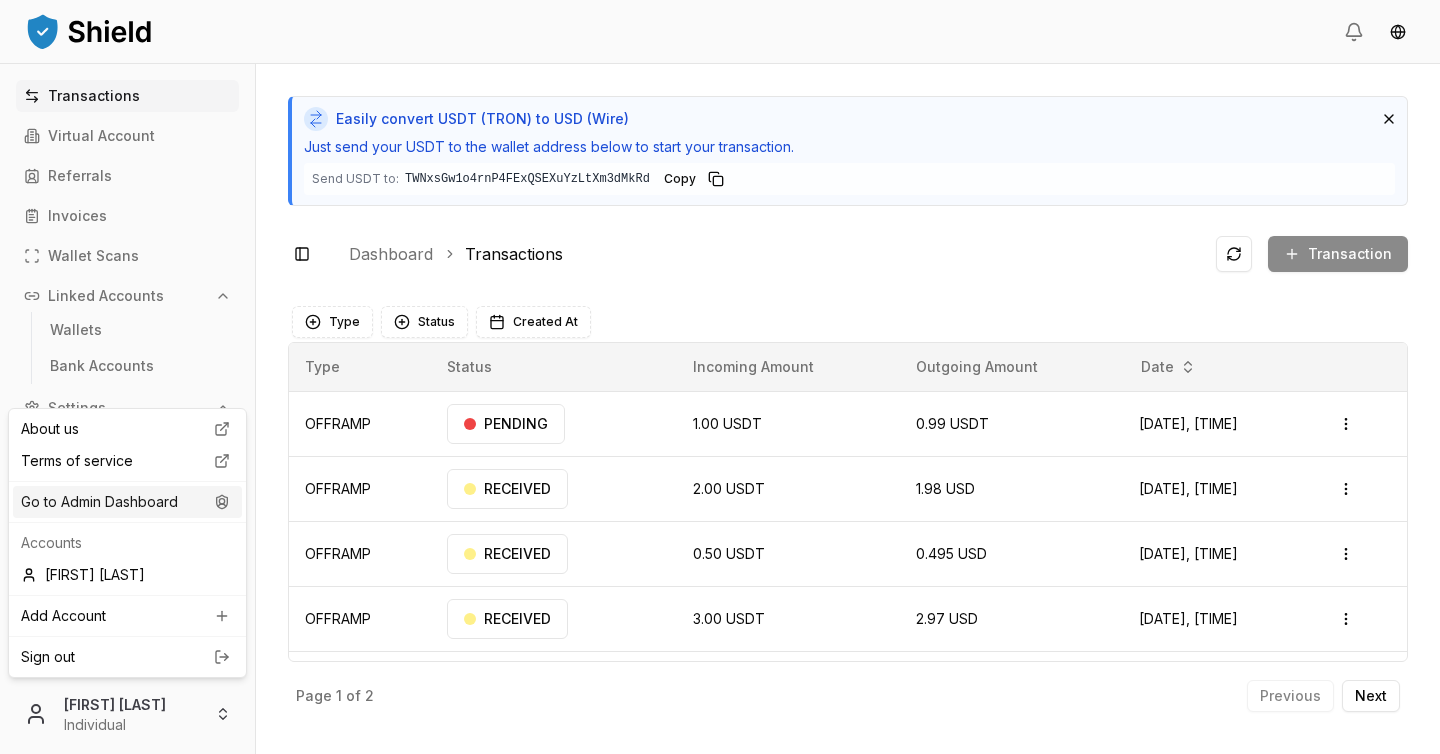click on "Go to Admin Dashboard" at bounding box center [127, 502] 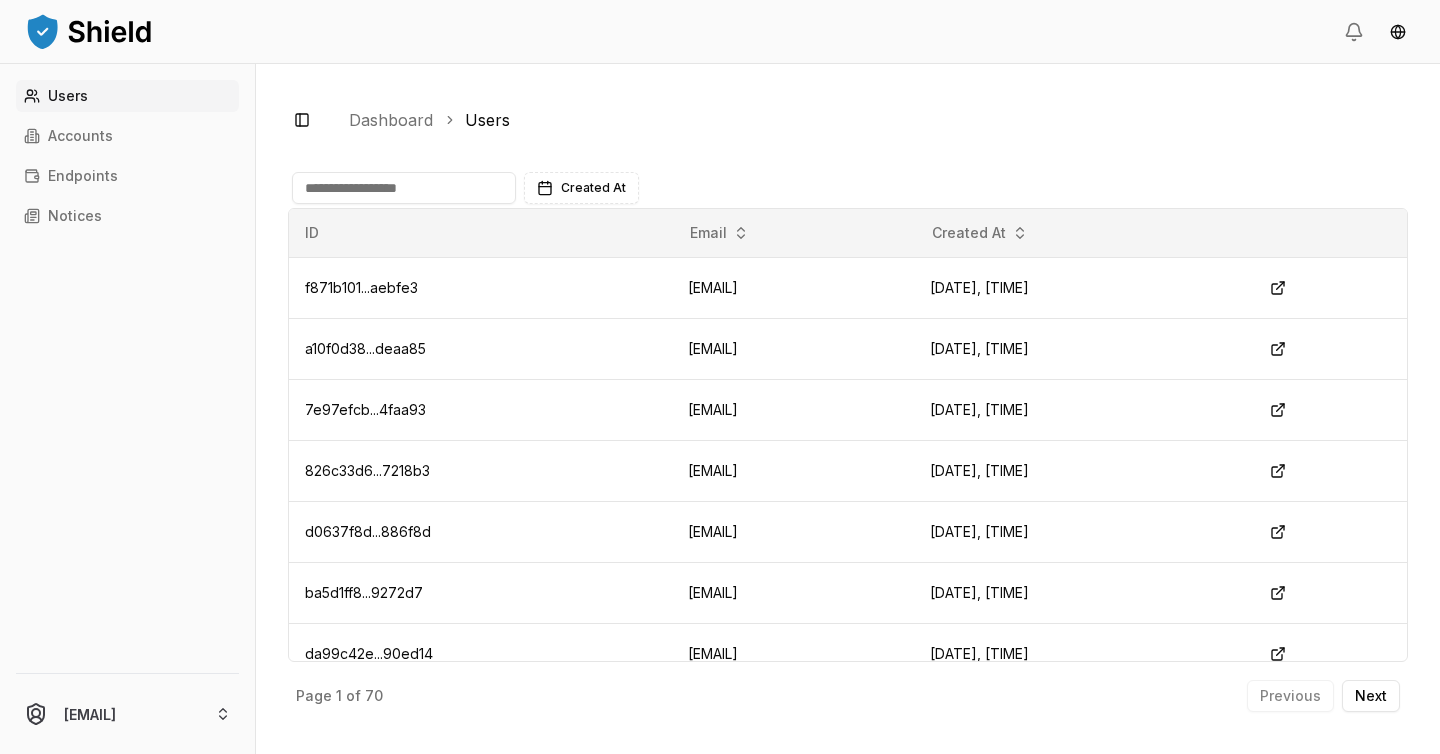 click at bounding box center [404, 188] 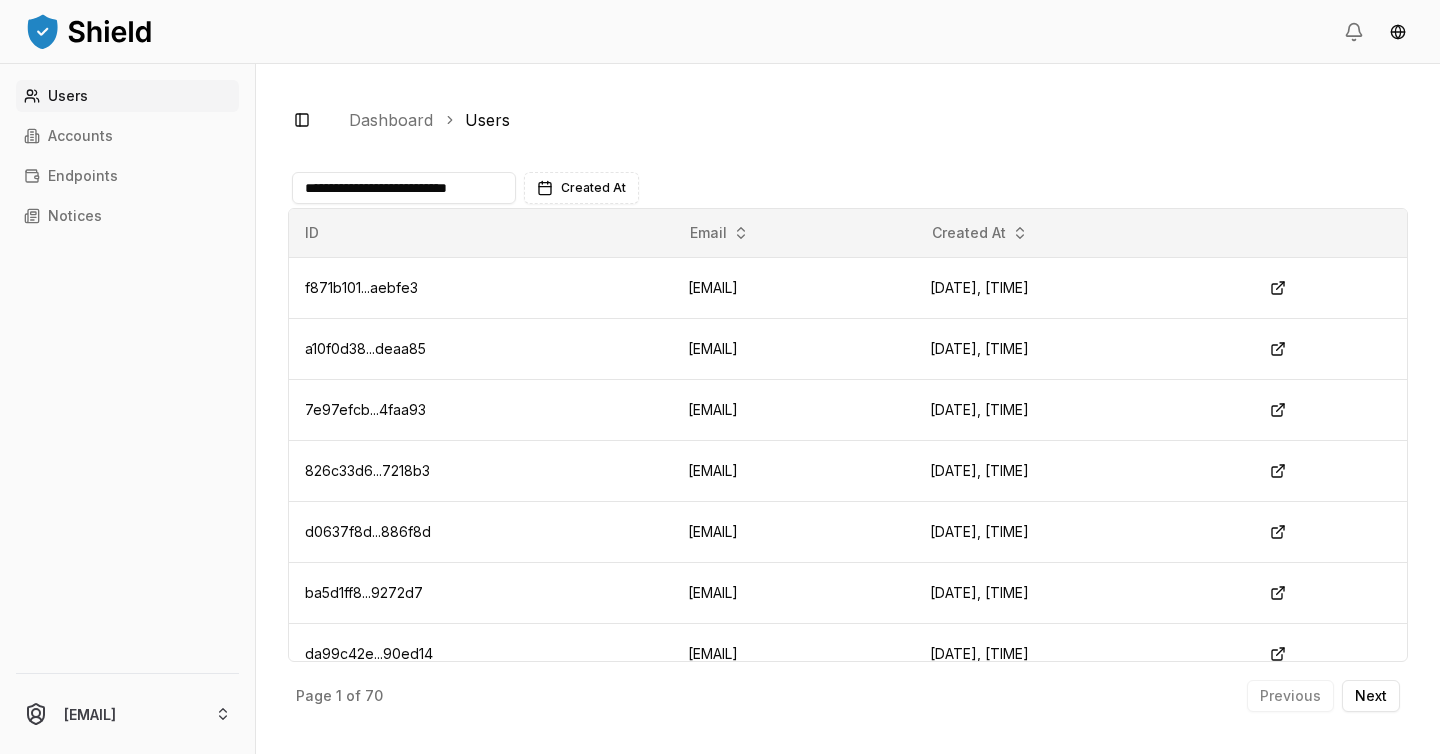 scroll, scrollTop: 0, scrollLeft: 6, axis: horizontal 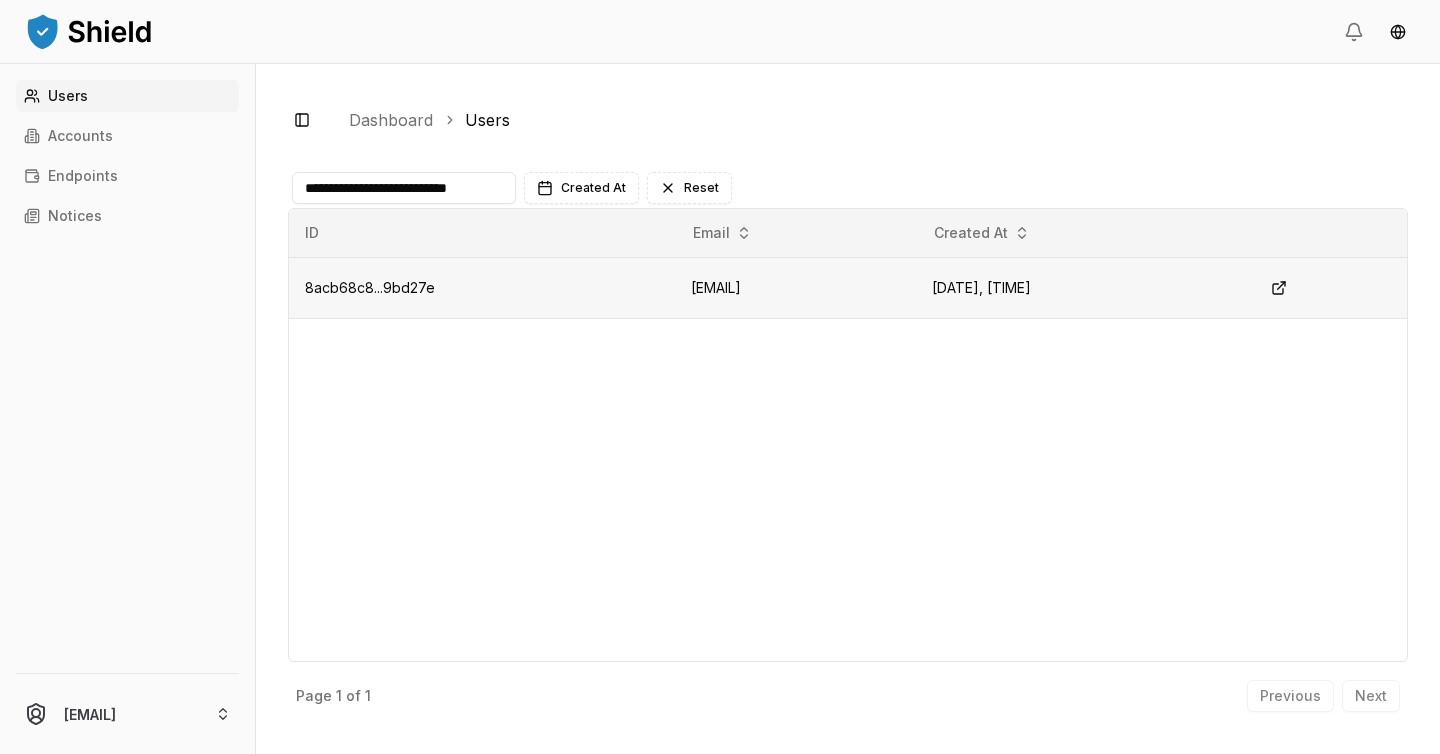 type on "**********" 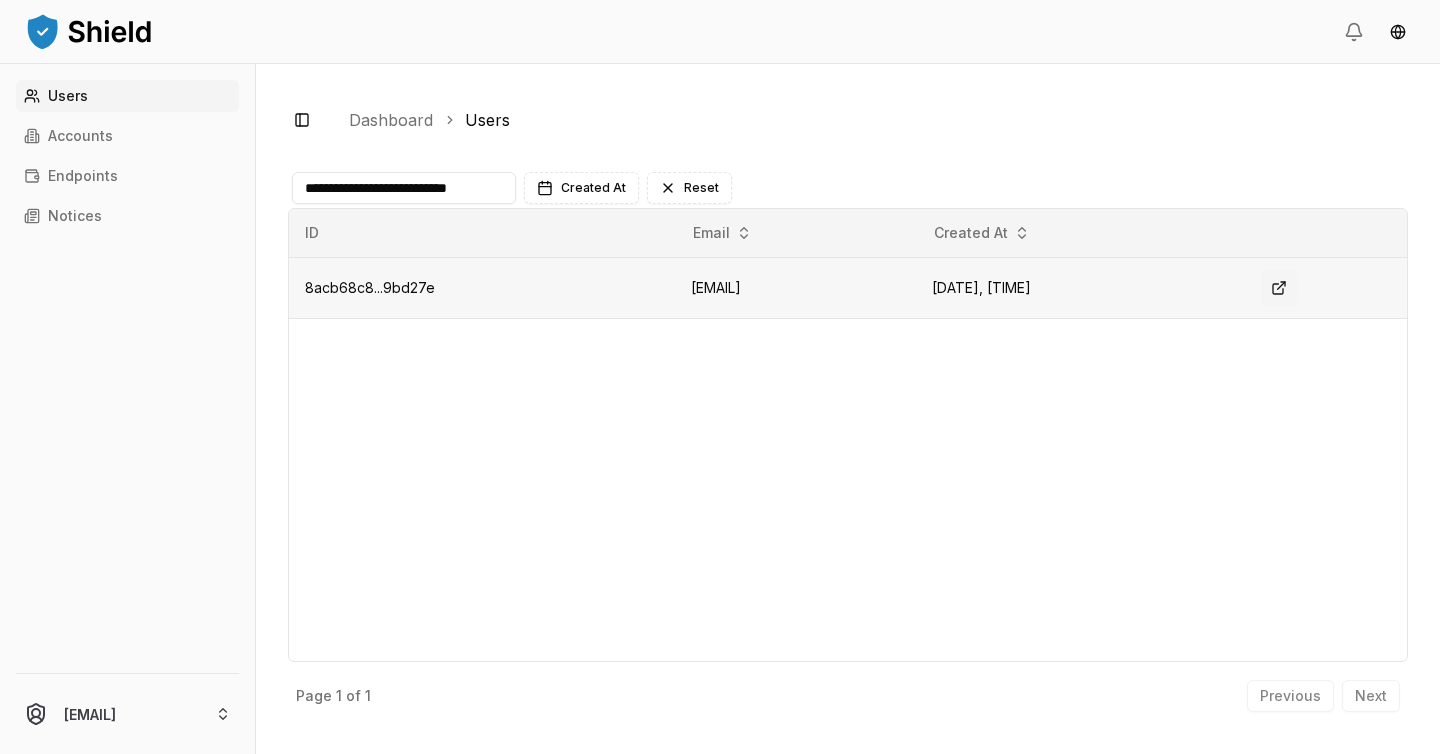 click at bounding box center [1279, 288] 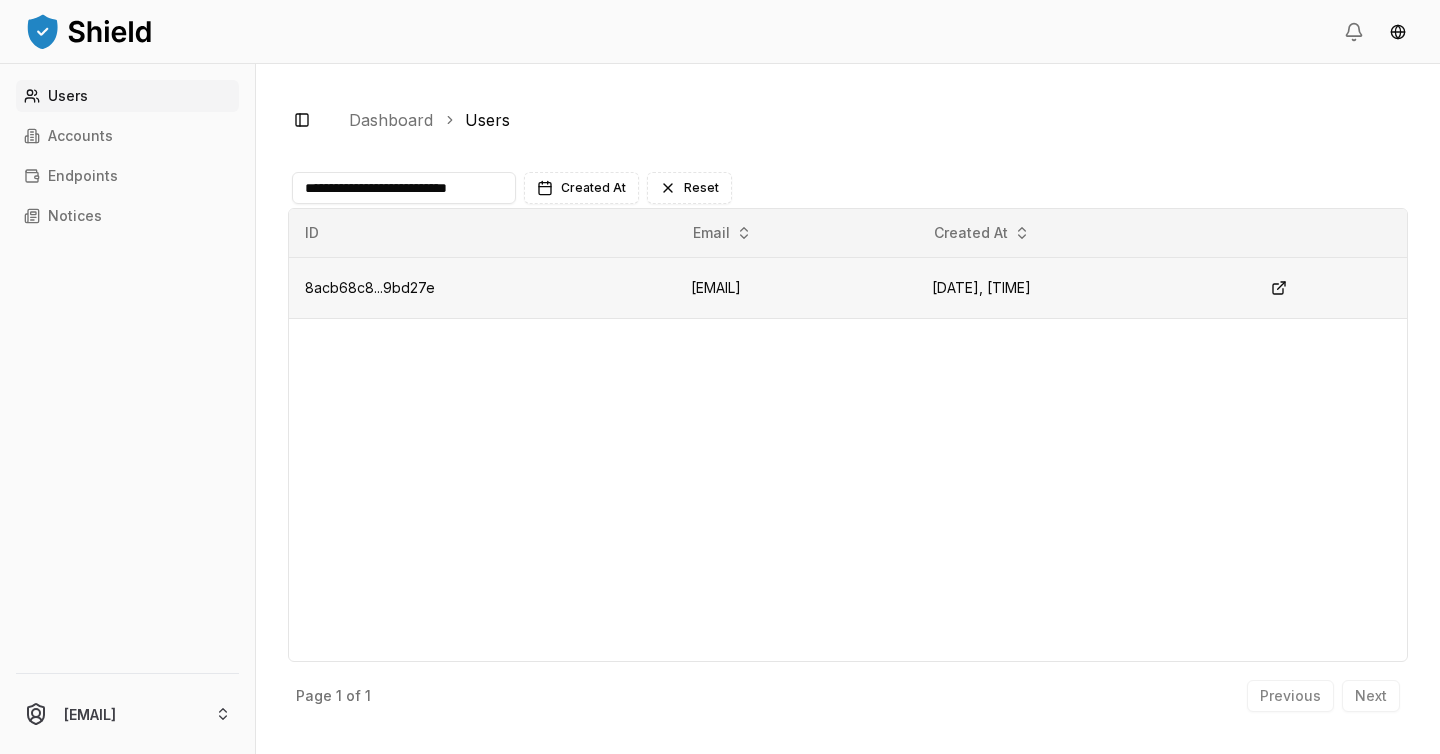click on "[DATE], [TIME]" at bounding box center [1080, 287] 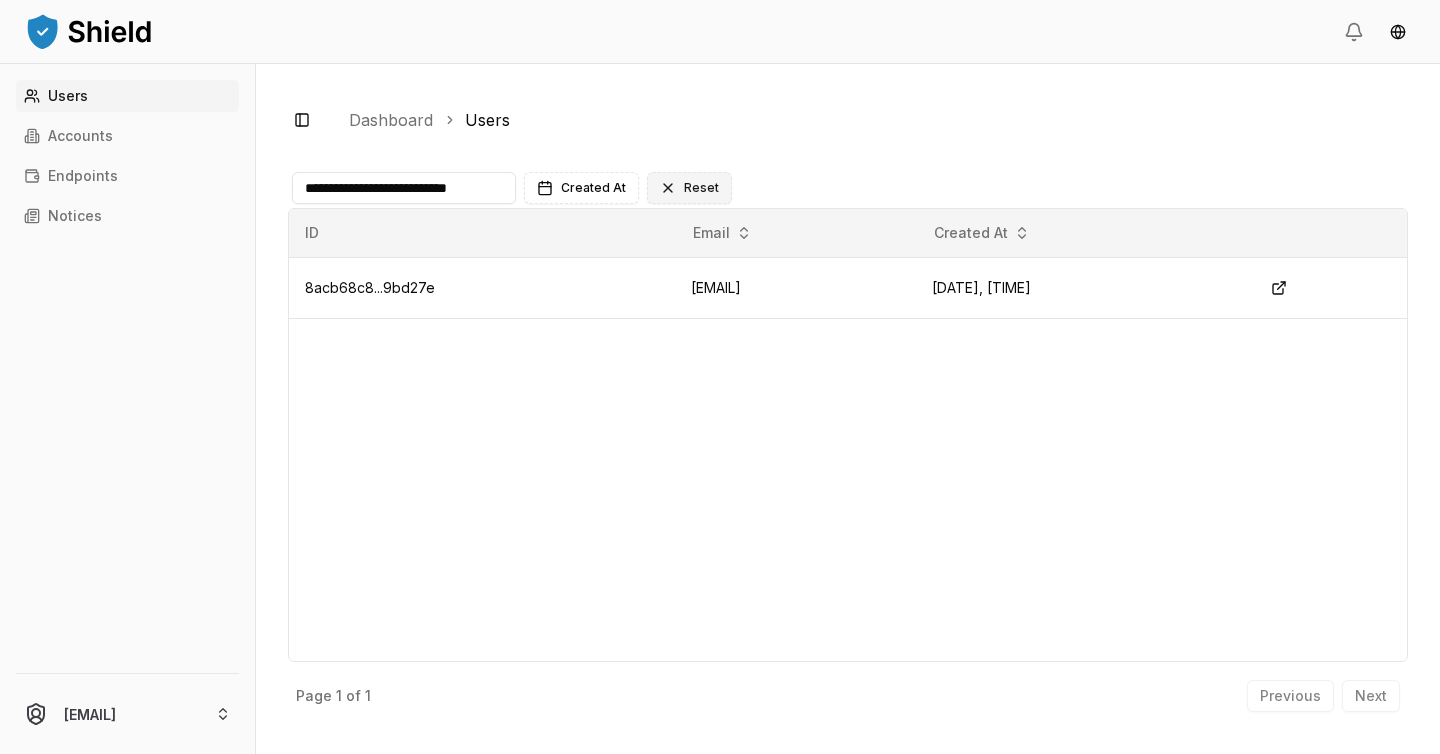 click on "Reset" at bounding box center (689, 188) 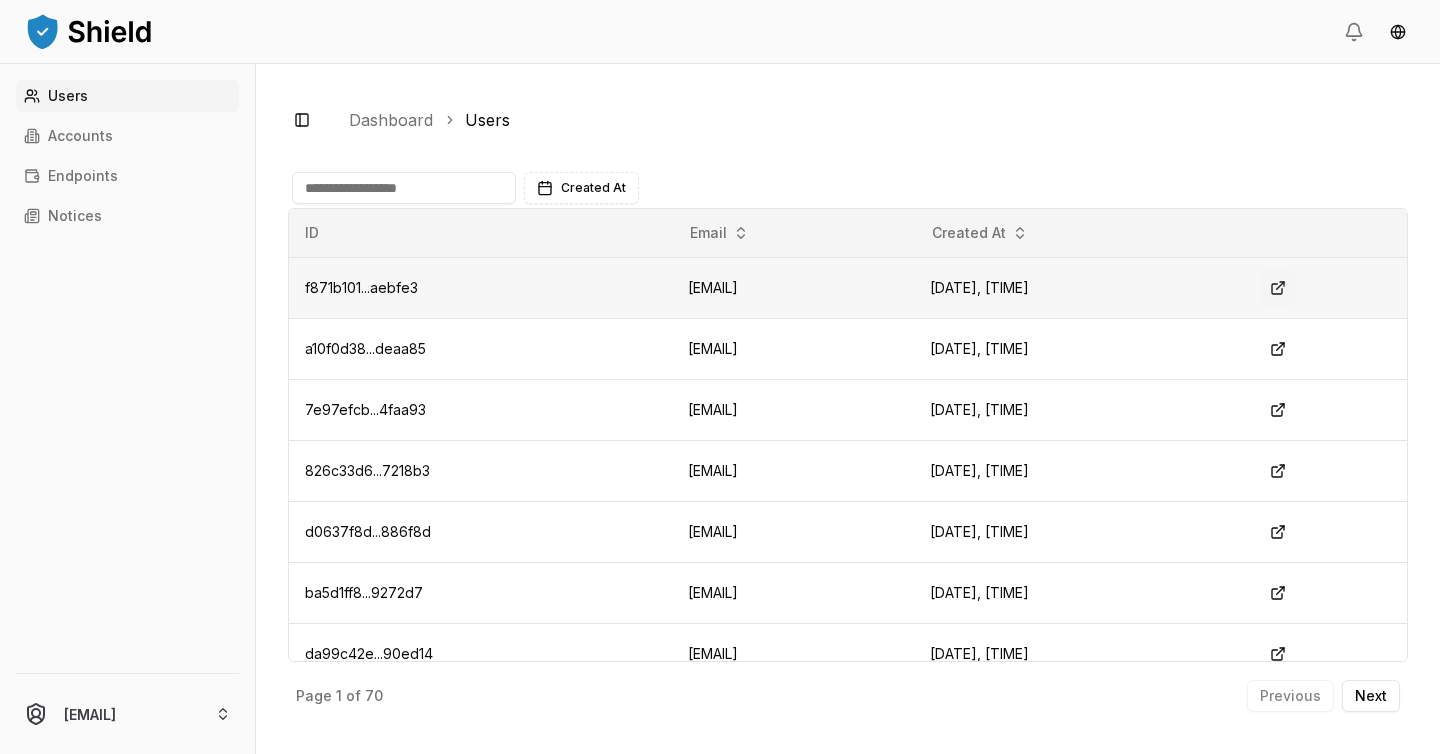 click at bounding box center [1278, 288] 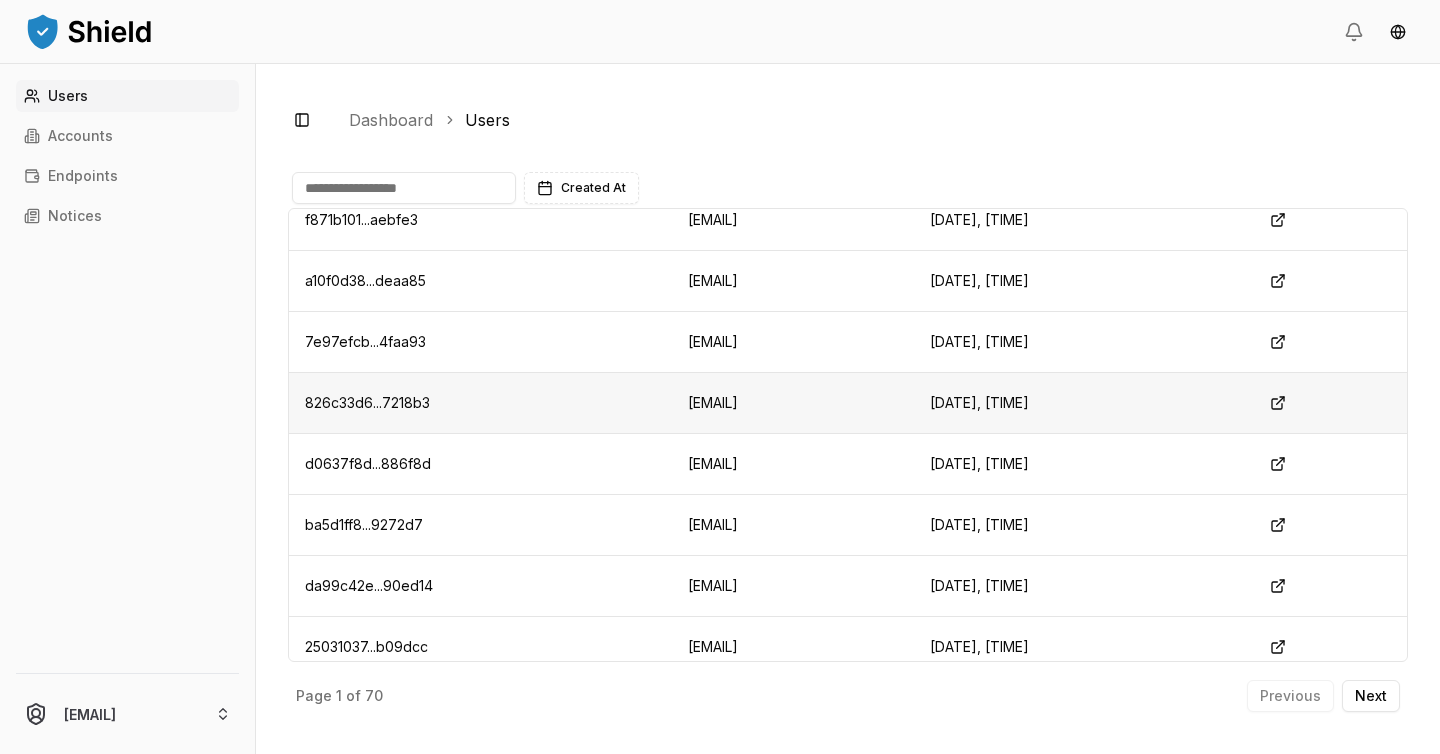 scroll, scrollTop: 83, scrollLeft: 0, axis: vertical 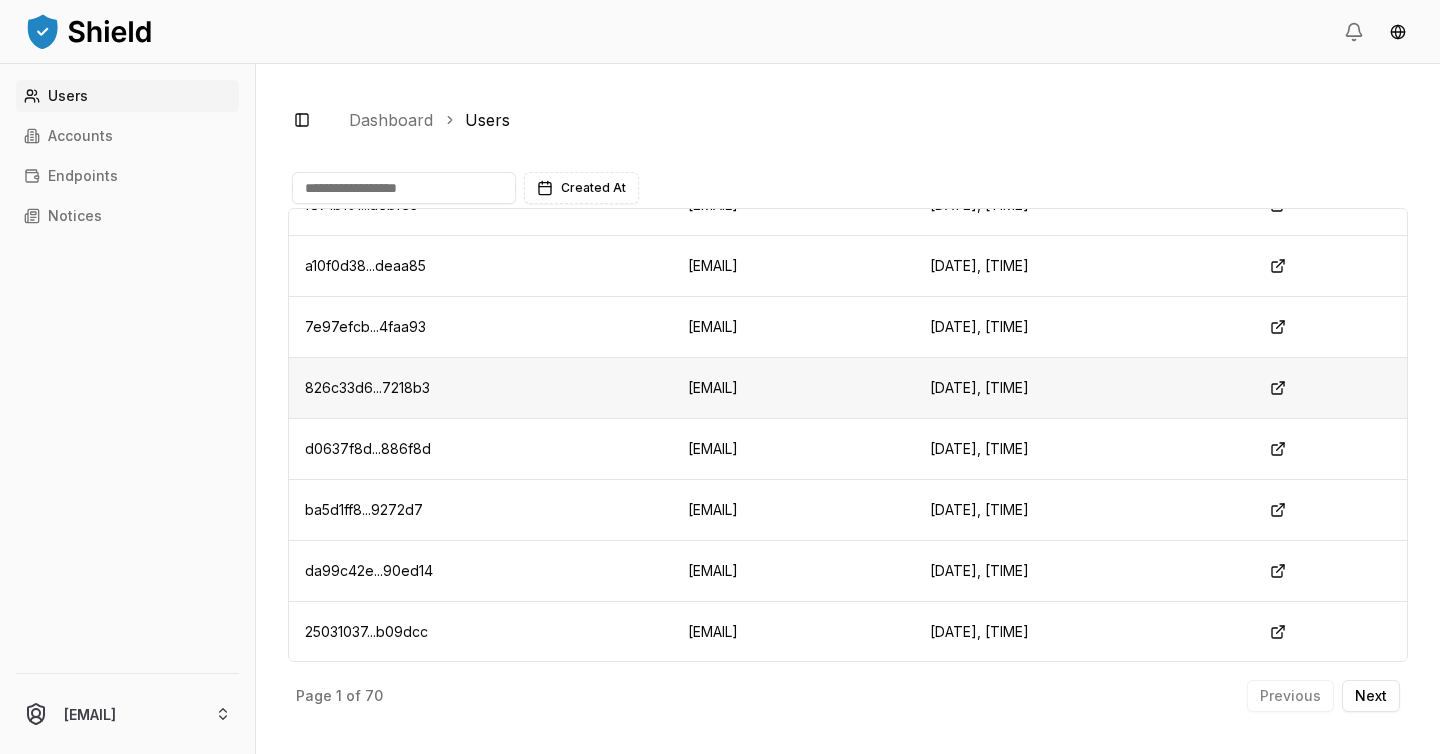 click on "[EMAIL]" at bounding box center (793, 387) 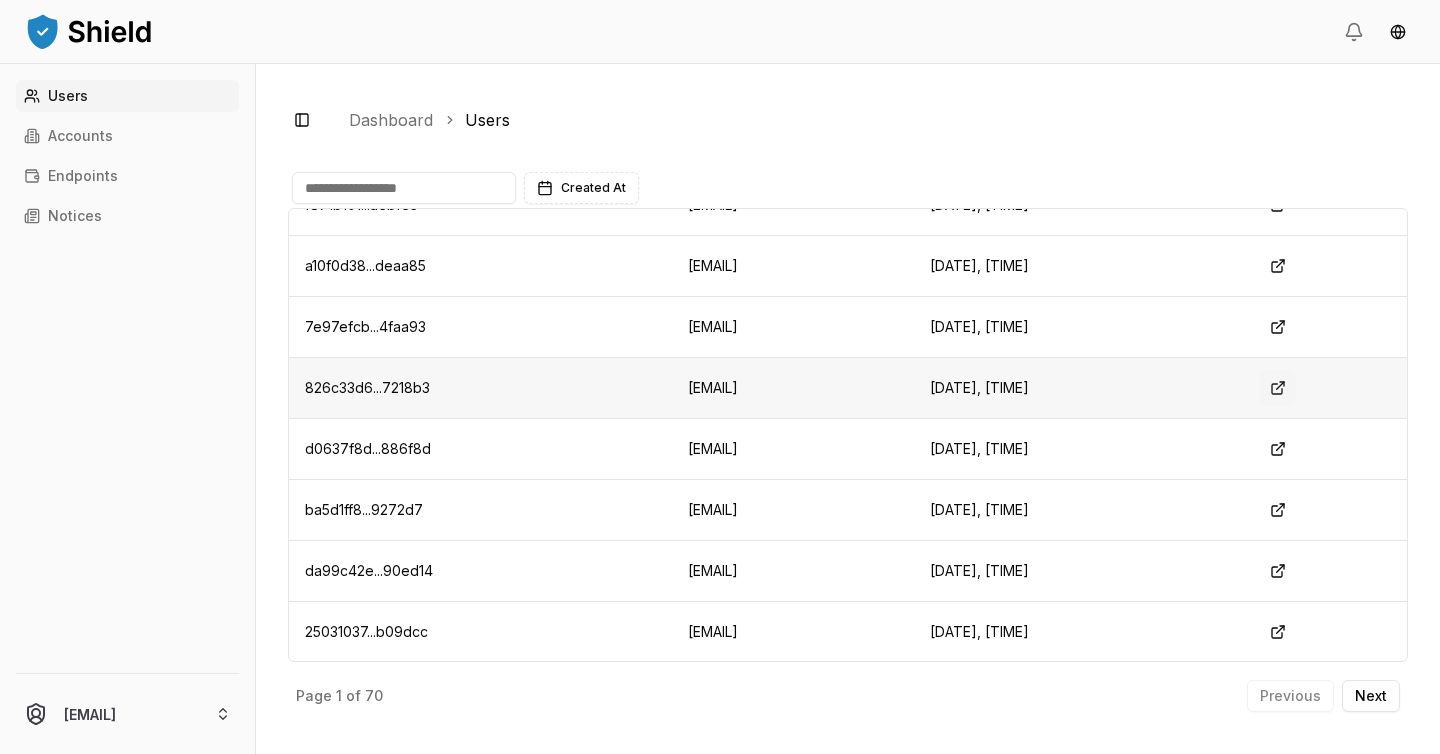 click at bounding box center (1278, 388) 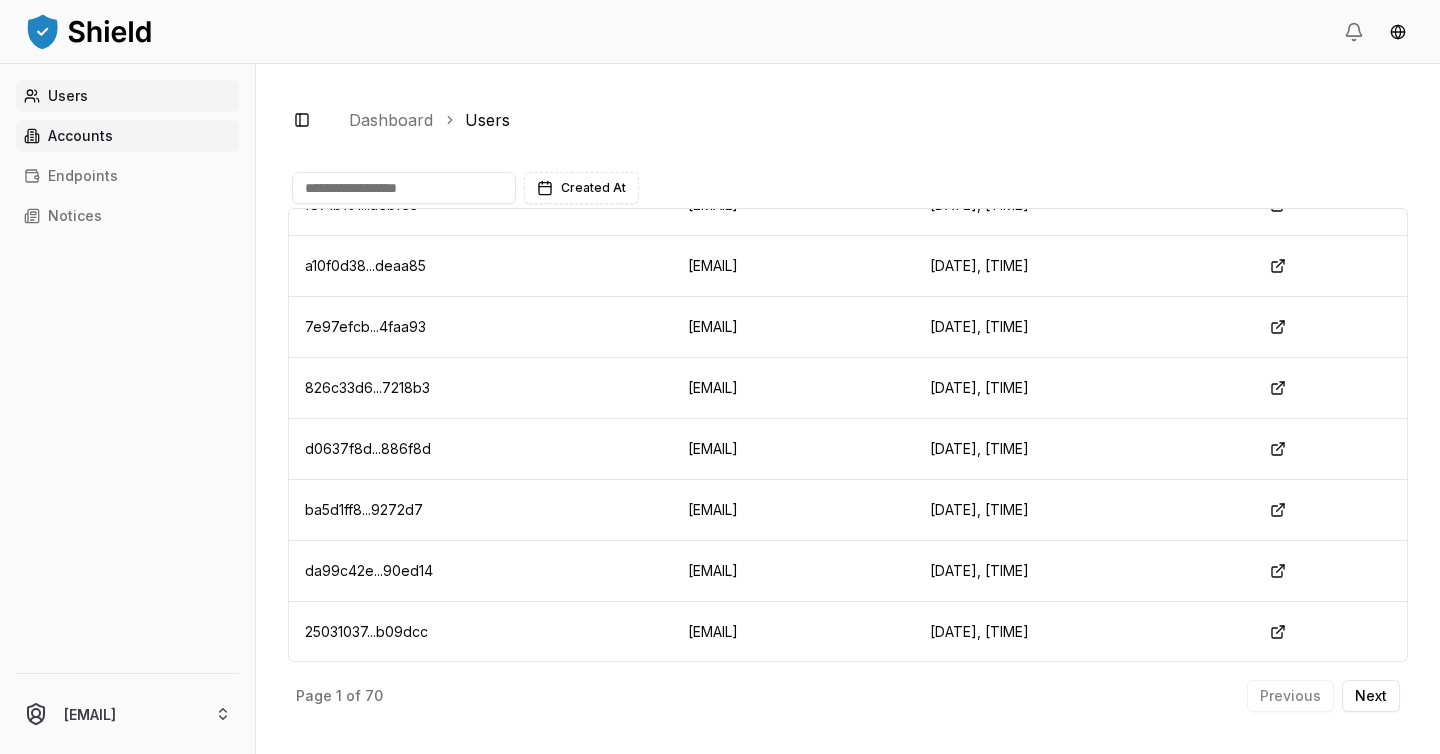 click on "Accounts" at bounding box center (127, 136) 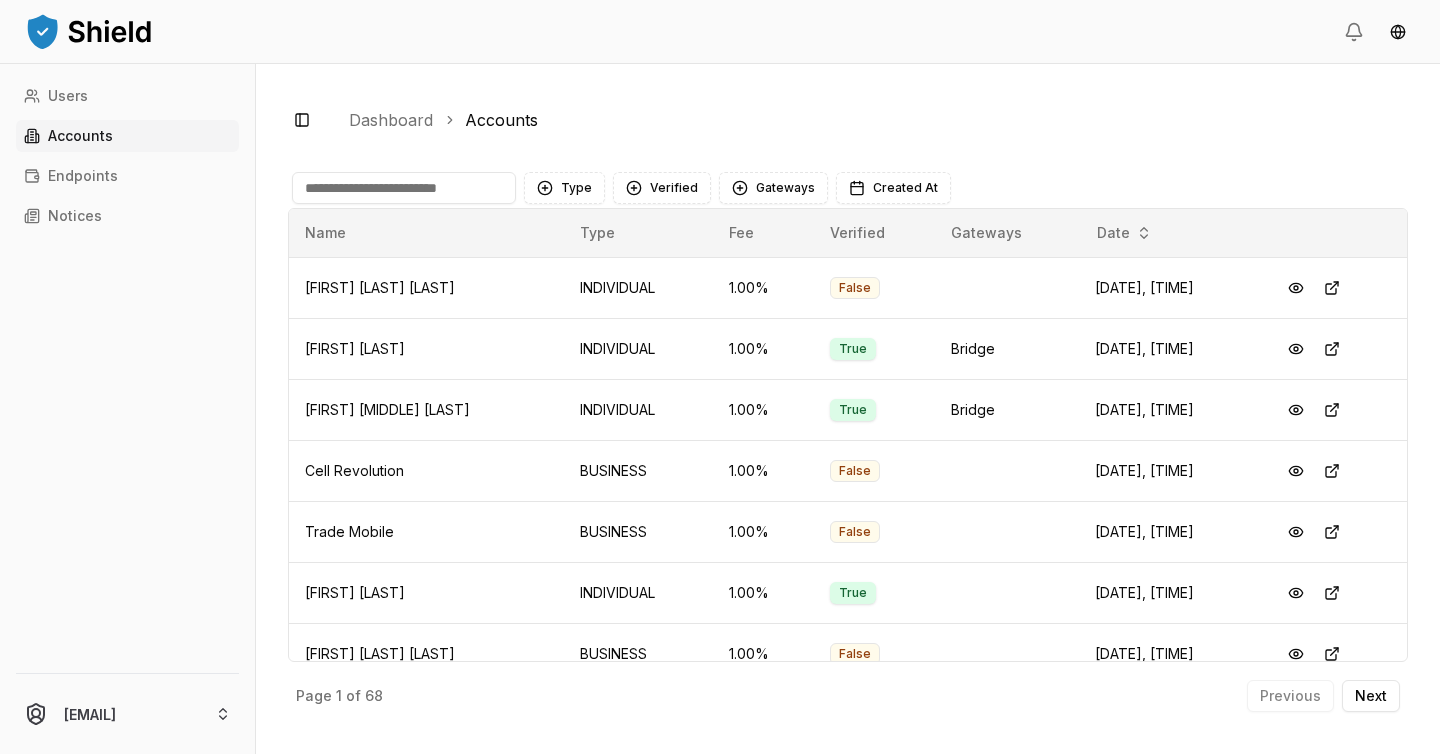 click at bounding box center (404, 188) 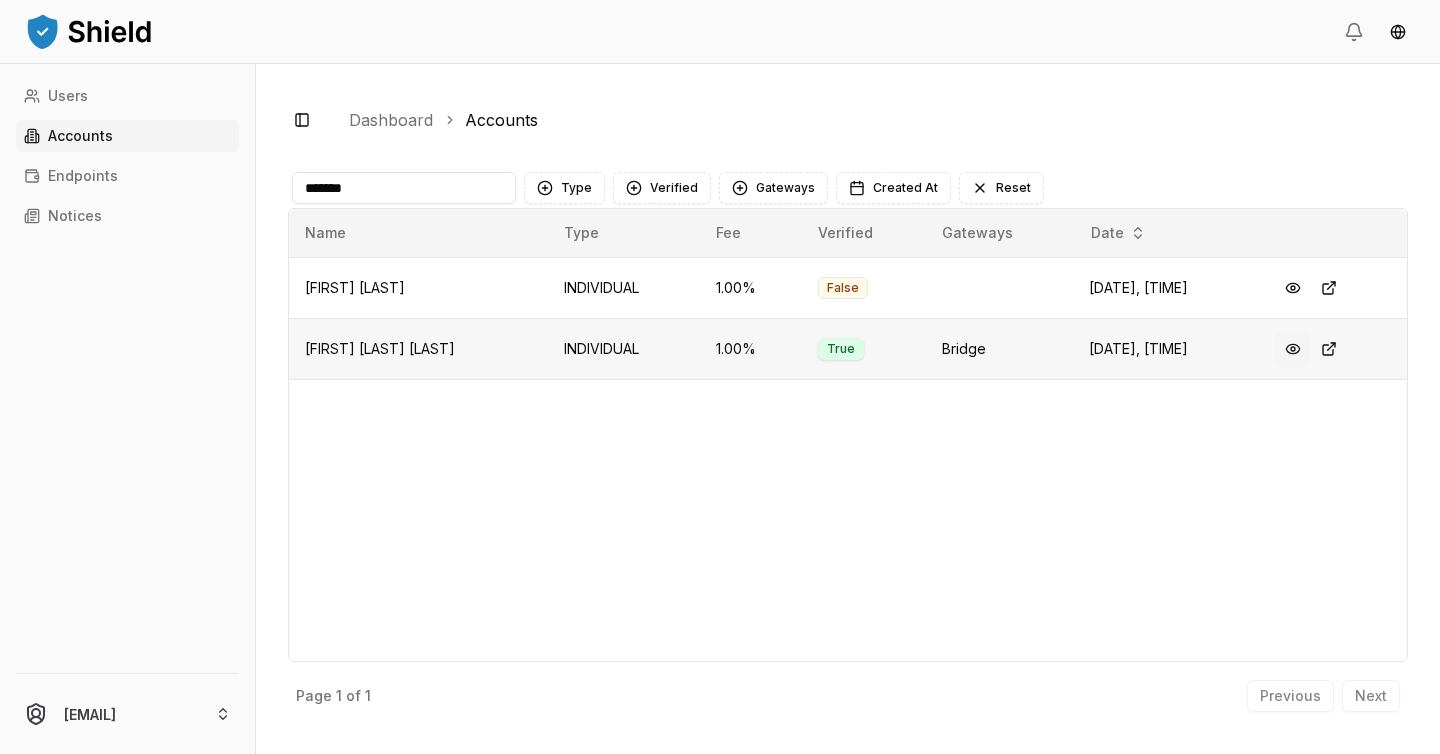type on "*******" 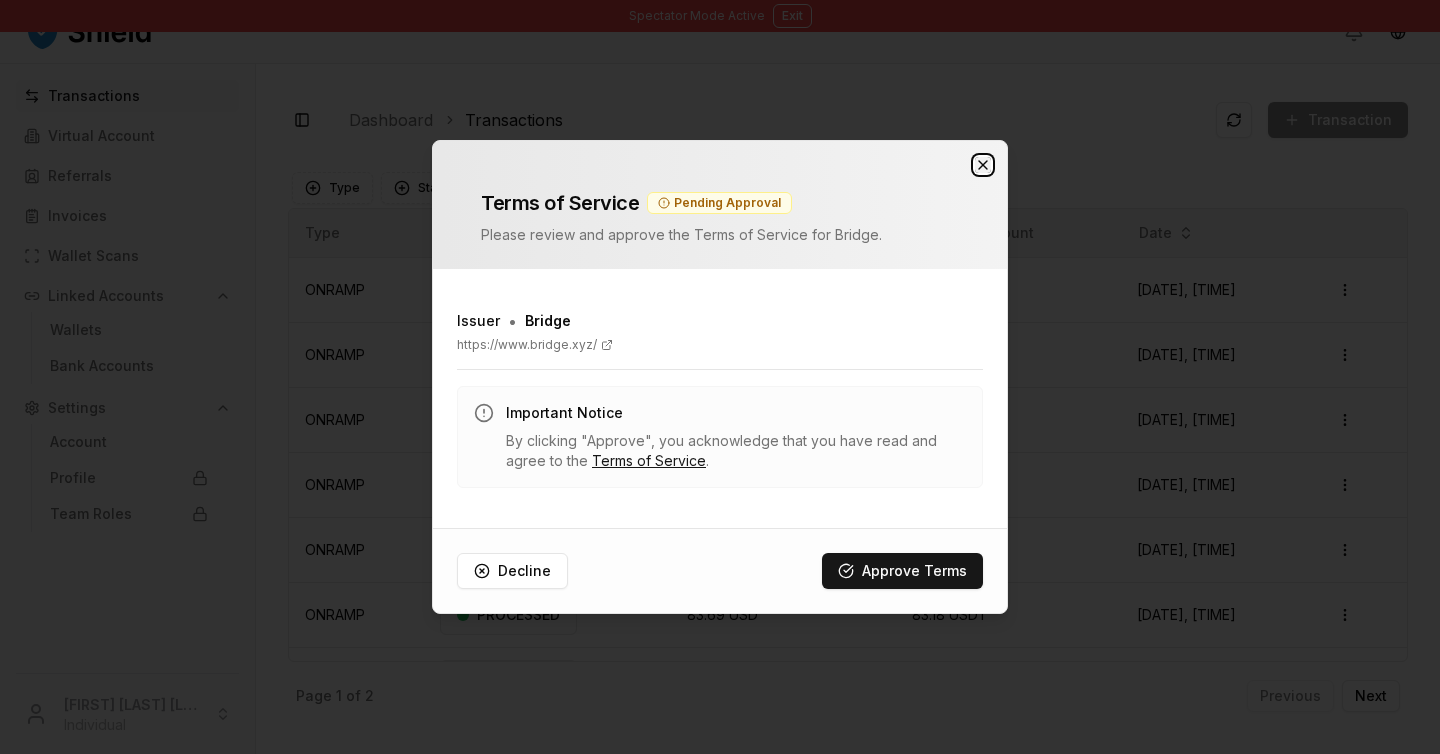 click 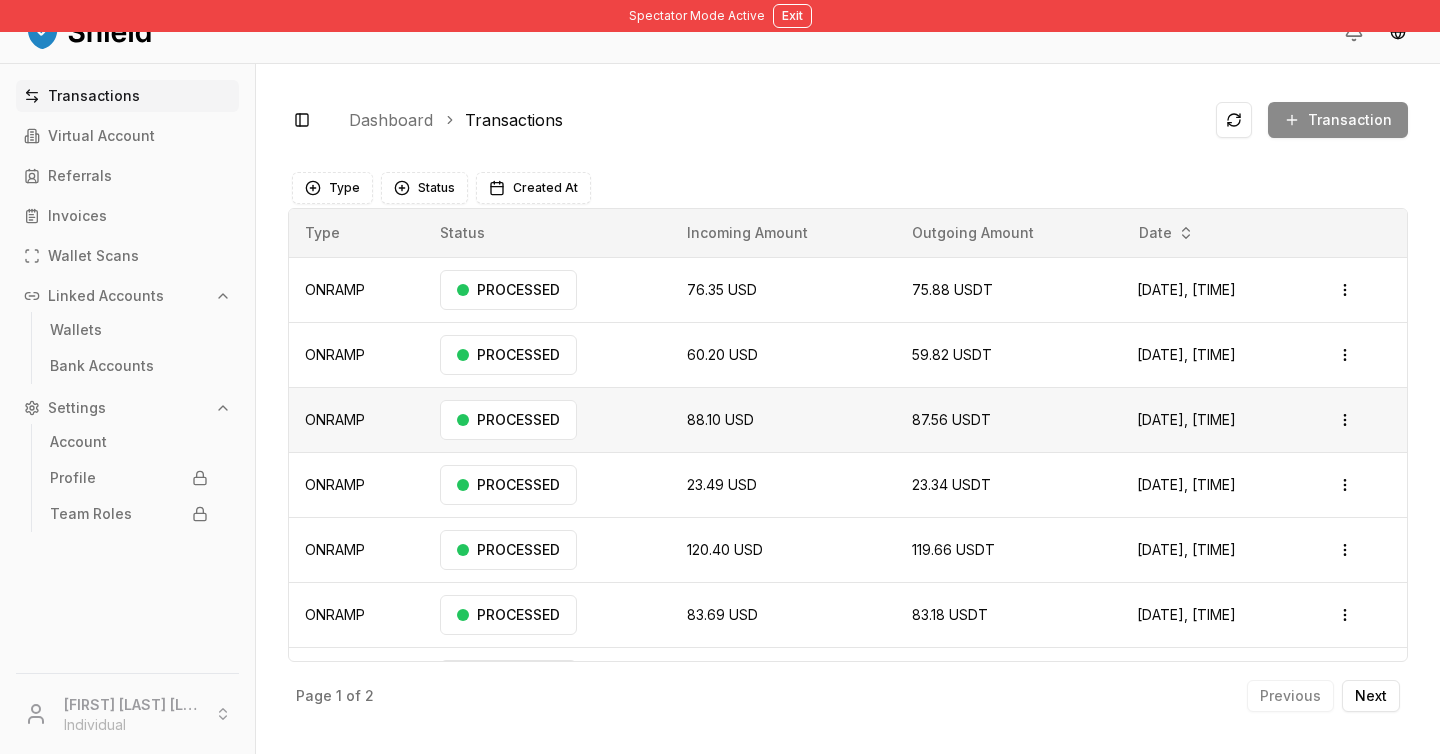scroll, scrollTop: 116, scrollLeft: 0, axis: vertical 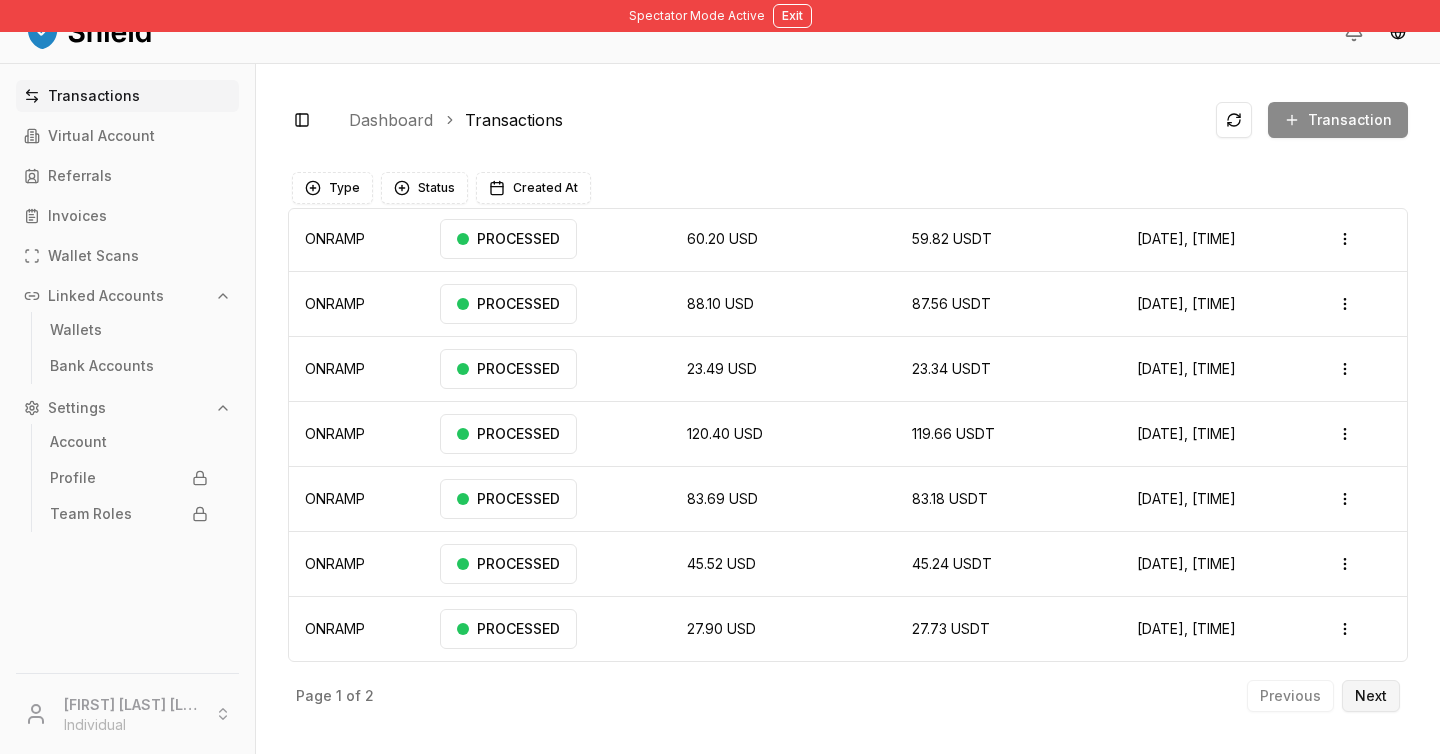 click on "Next" at bounding box center (1371, 696) 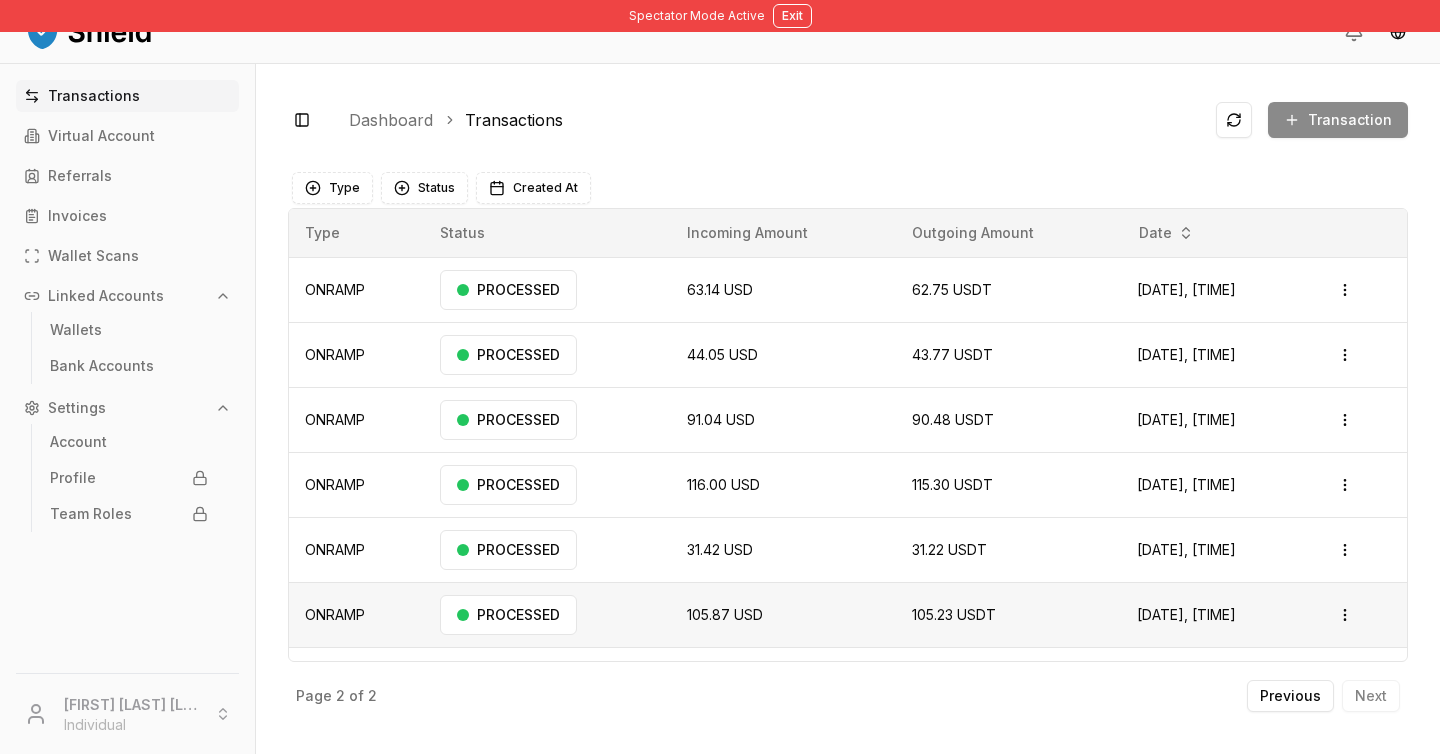 scroll, scrollTop: 0, scrollLeft: 0, axis: both 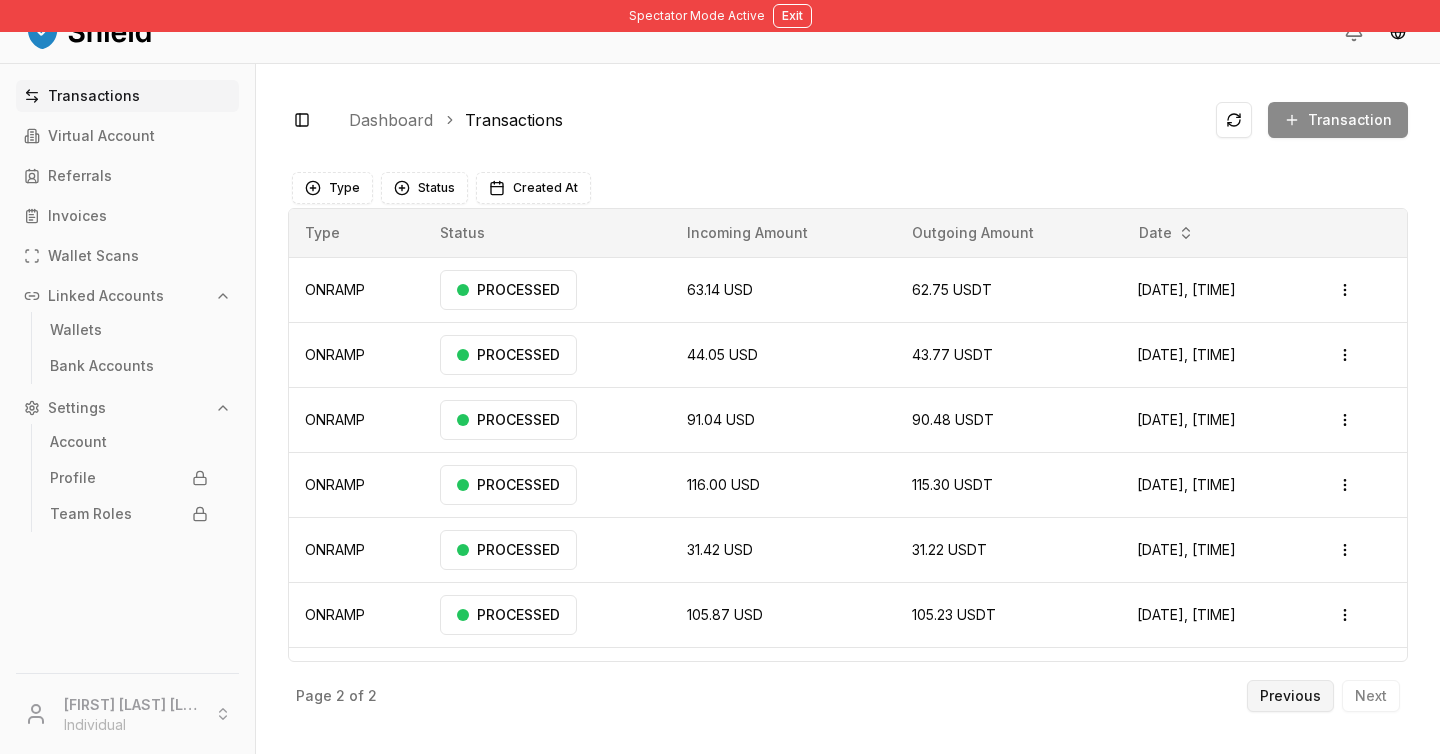 click on "Previous" at bounding box center [1290, 696] 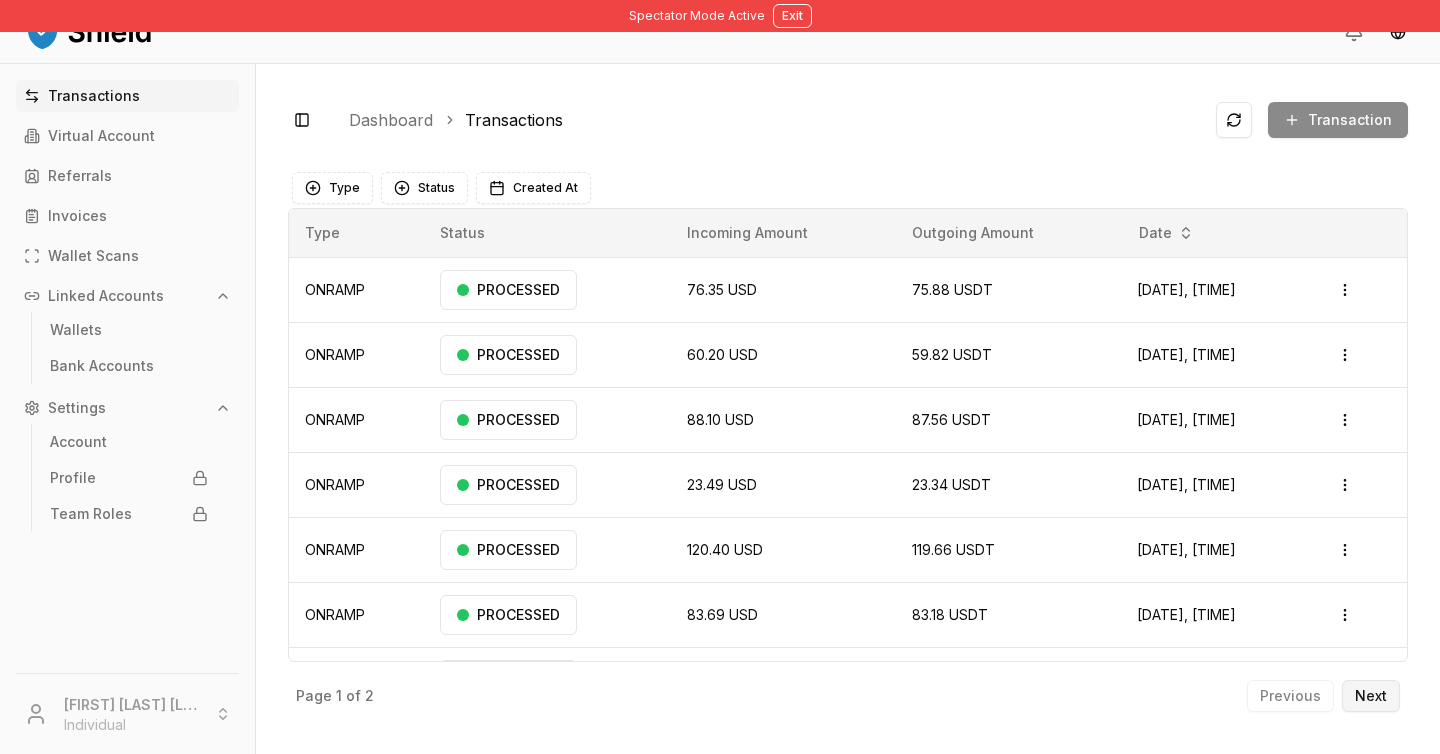 click on "Next" at bounding box center (1371, 696) 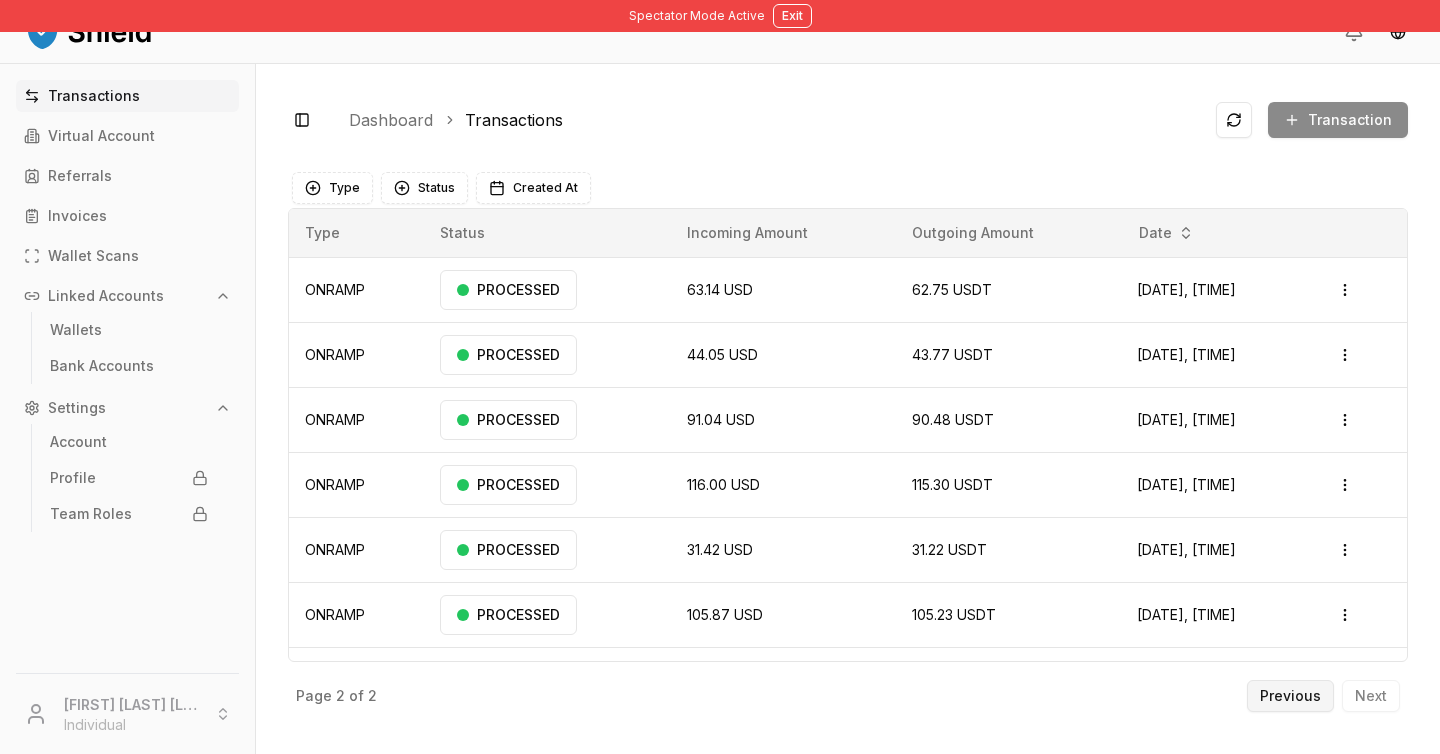 click on "Previous" at bounding box center [1290, 696] 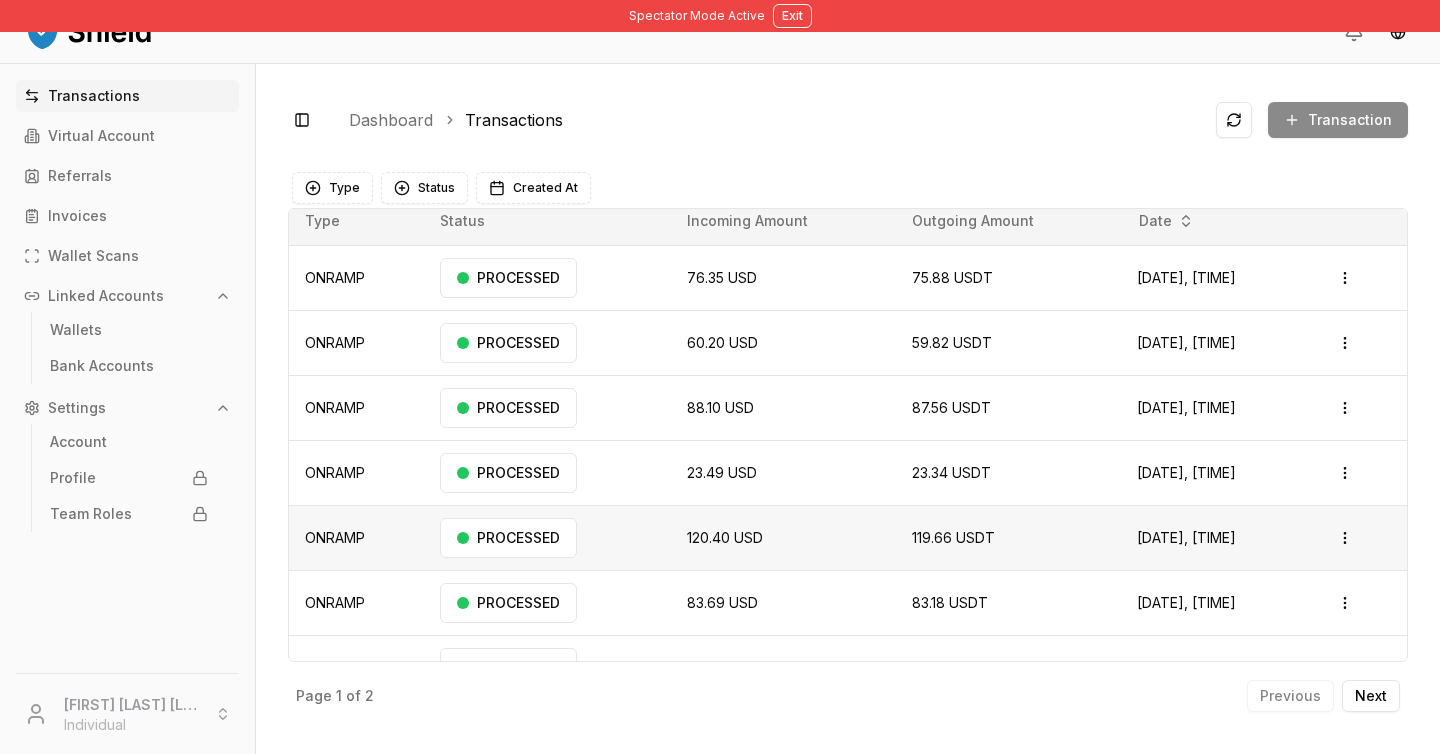 scroll, scrollTop: 0, scrollLeft: 0, axis: both 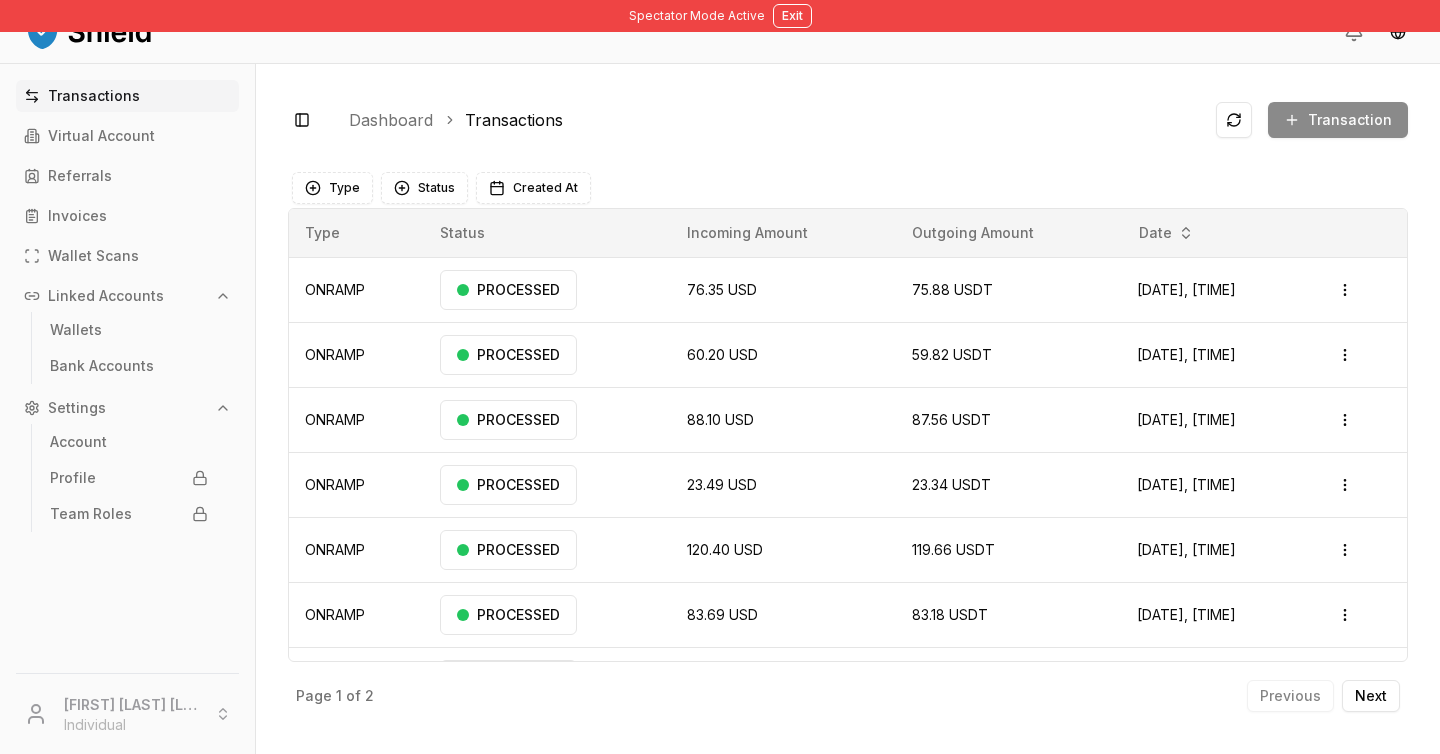 click on "Transaction" at bounding box center [1312, 120] 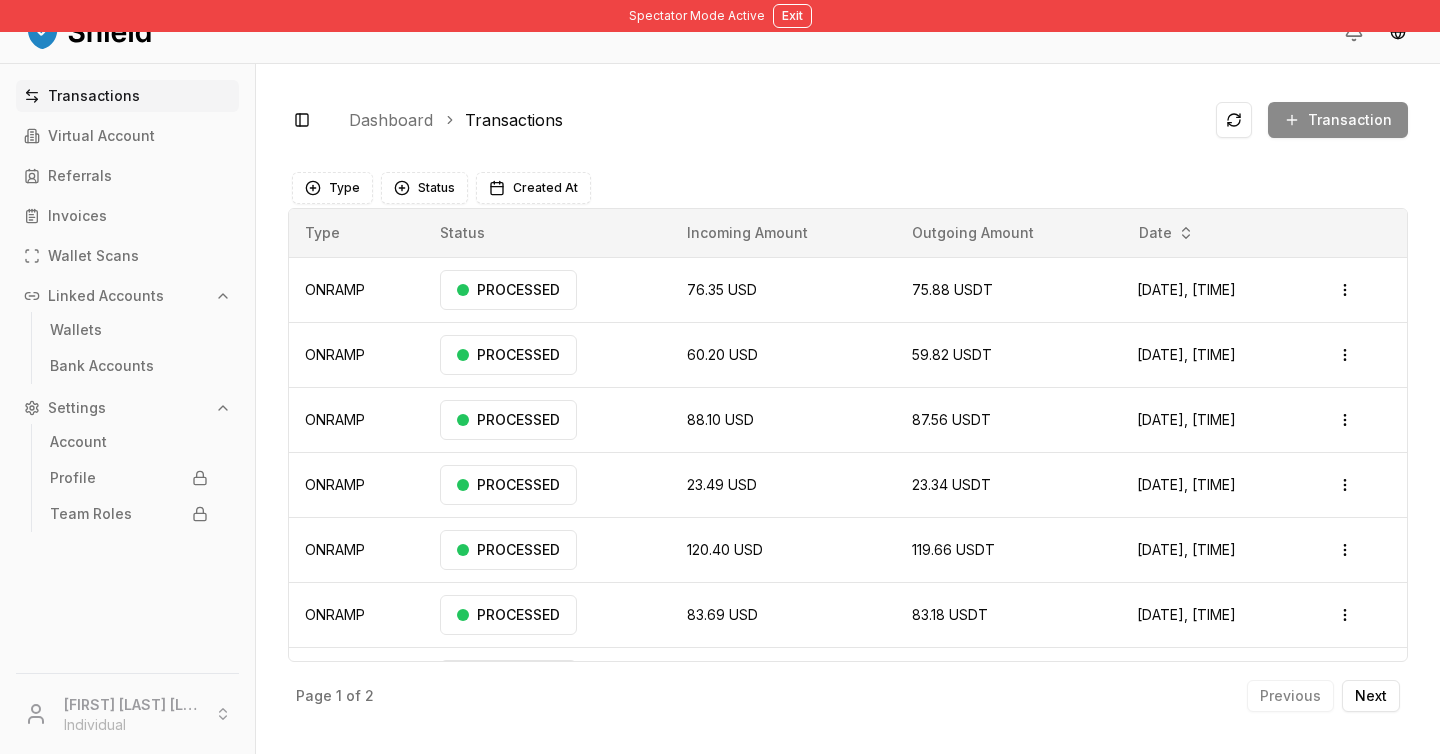 click on "Transactions Virtual Account Referrals Invoices Wallet Scans Linked Accounts Wallets Bank Accounts Settings Account Profile Team Roles" at bounding box center [127, 364] 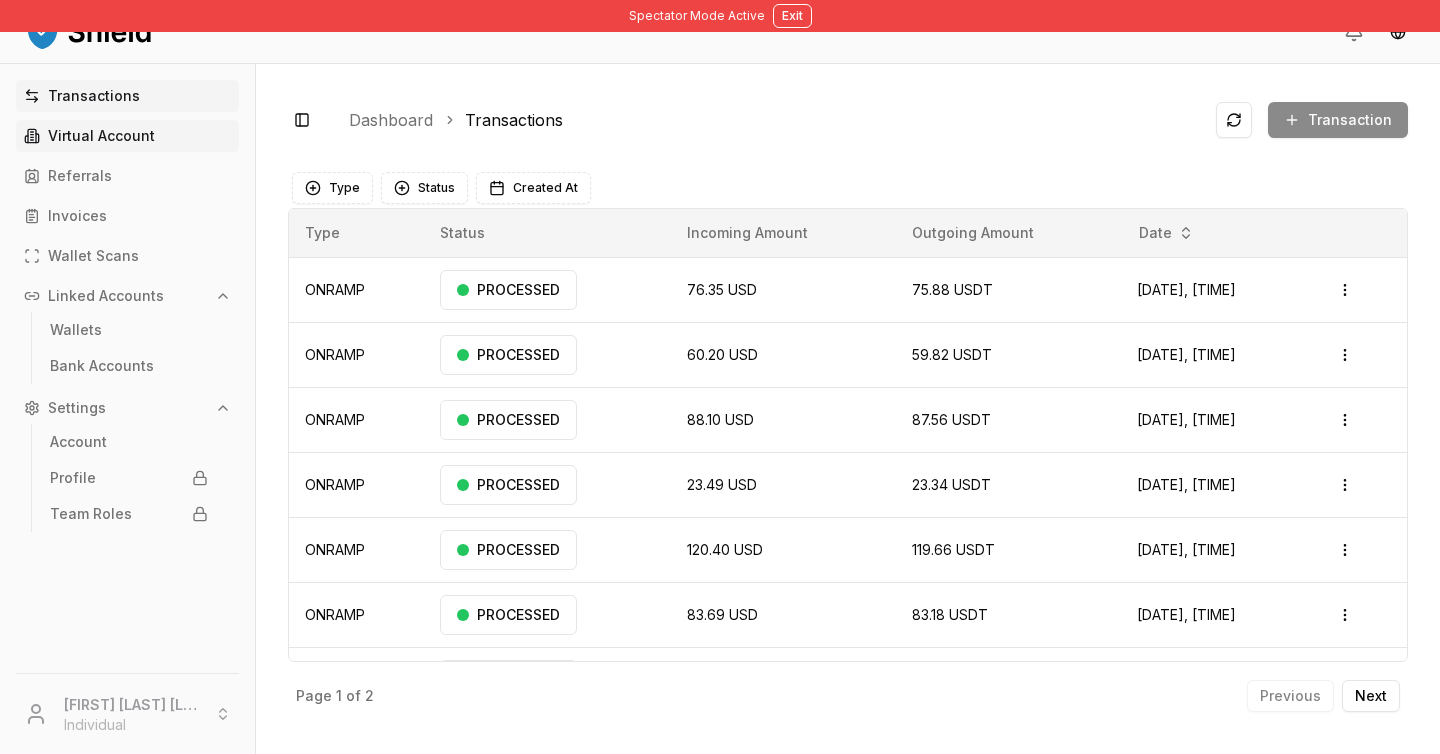 click on "Virtual Account" at bounding box center [101, 136] 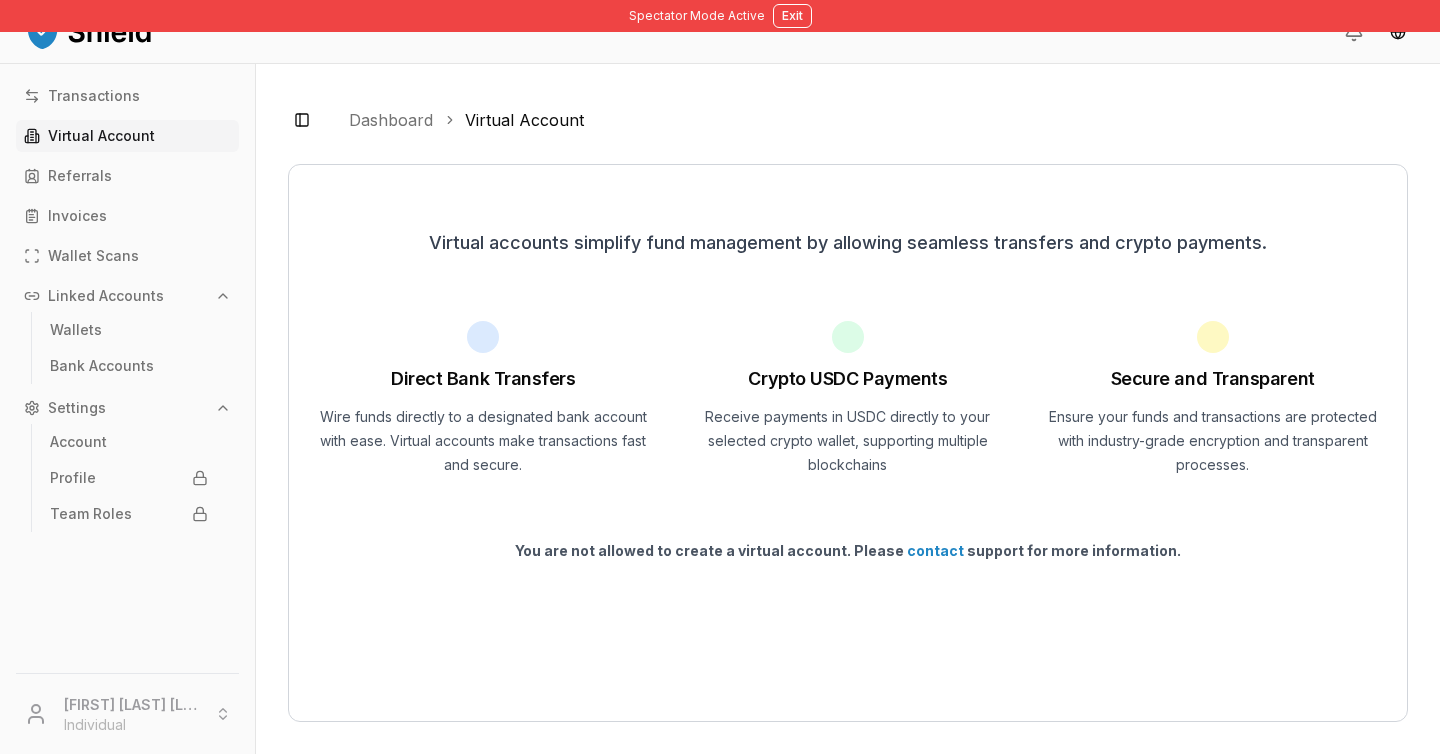 scroll, scrollTop: 0, scrollLeft: 0, axis: both 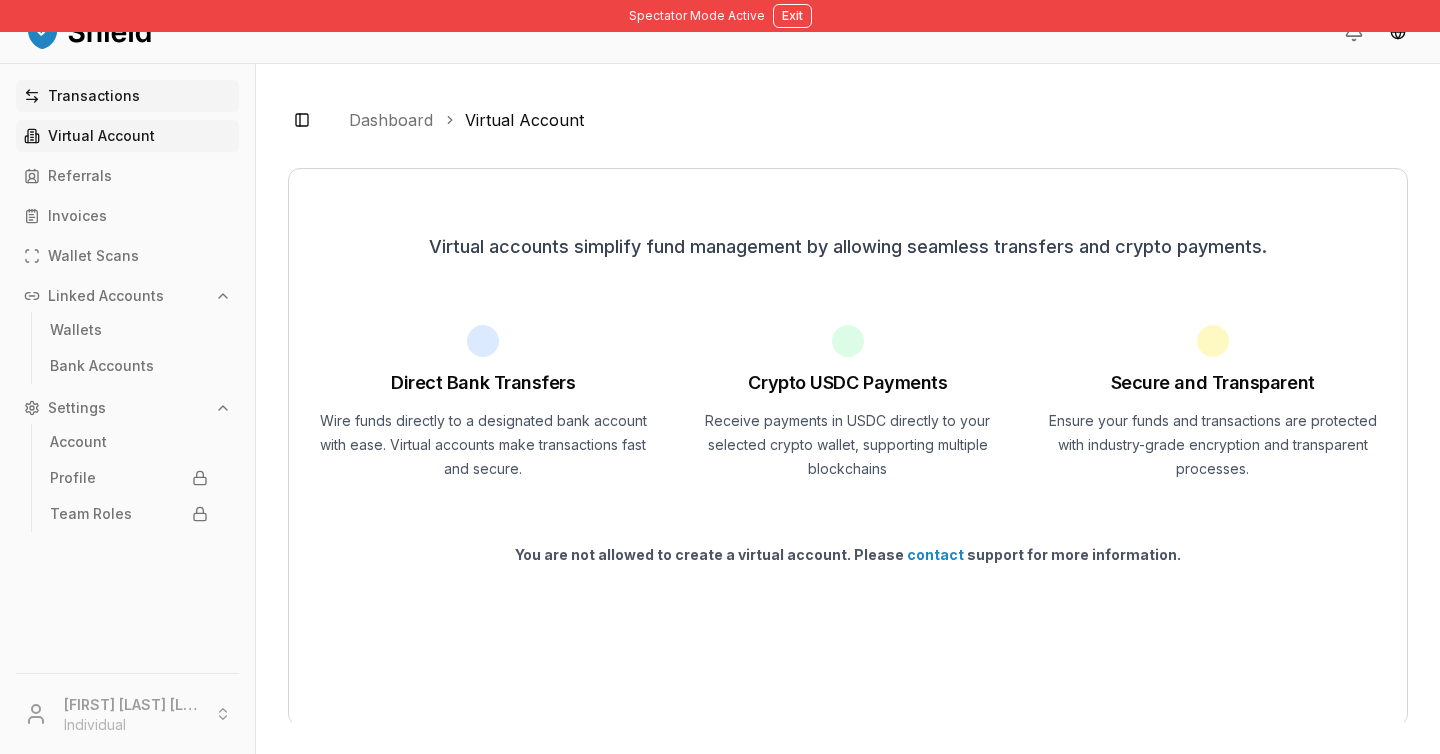 click on "Transactions" at bounding box center [94, 96] 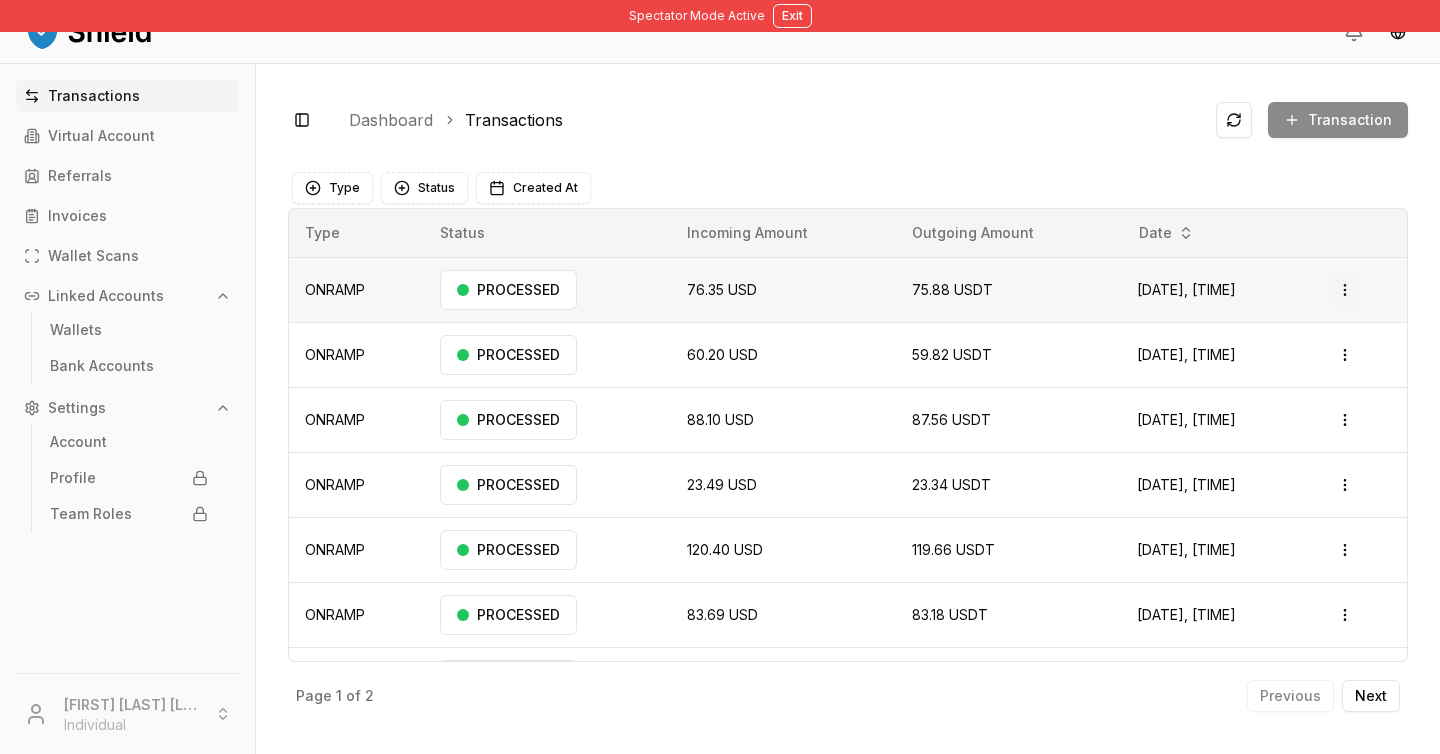 click on "Spectator Mode Active Exit Transactions Virtual Account Referrals Invoices Wallet Scans Linked Accounts Wallets Bank Accounts Settings Account Profile Team Roles [FIRST] [LAST] Individual Toggle Sidebar Dashboard Transactions   Transaction ONRAMP   [PRICE] USD   [PRICE] USDT [DATE], [TIME] PROCESSED Open menu ONRAMP   [PRICE] USD   [PRICE] USDT [DATE], [TIME] PROCESSED Open menu ONRAMP   [PRICE] USD   [PRICE] USDT [DATE], [TIME] PROCESSED Open menu ONRAMP   [PRICE] USD   [PRICE] USDT [DATE], [TIME] PROCESSED Open menu ONRAMP   [PRICE] USD   [PRICE] USDT [DATE], [TIME] PROCESSED Open menu ONRAMP   [PRICE] USD   [PRICE] USDT [DATE], [TIME] PROCESSED Open menu ONRAMP   [PRICE] USD   [PRICE] USDT [DATE], [TIME] PROCESSED Open menu ONRAMP   [PRICE] USD   [PRICE] USDT [DATE], [TIME] PROCESSED Open menu Page 1 of 2 Previous Next Type Status Created At Type Status Incoming Amount Outgoing Amount Date   ONRAMP   PROCESSED   [PRICE]   USD   [PRICE]   USDT   [DATE], [TIME]   Open menu" at bounding box center (720, 377) 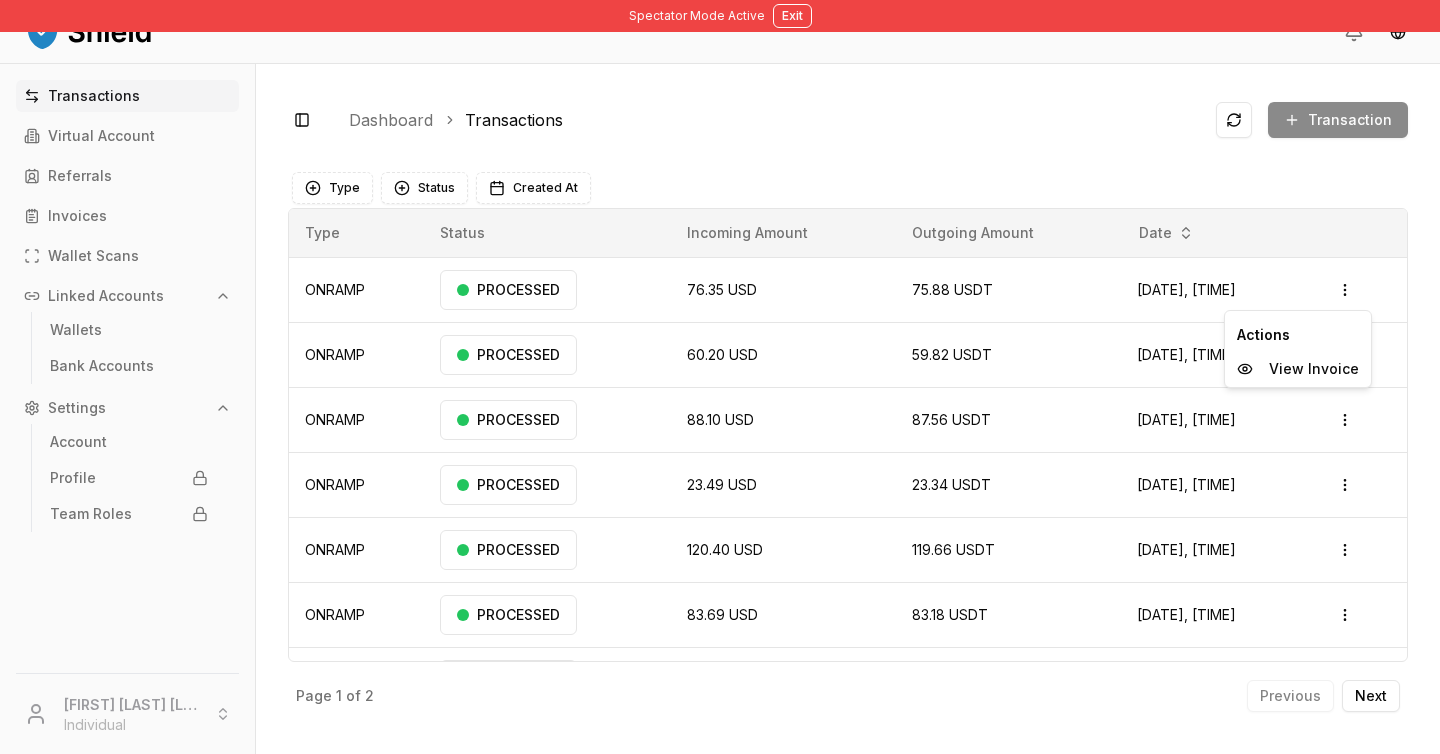 drag, startPoint x: 1321, startPoint y: 367, endPoint x: 1013, endPoint y: 233, distance: 335.88687 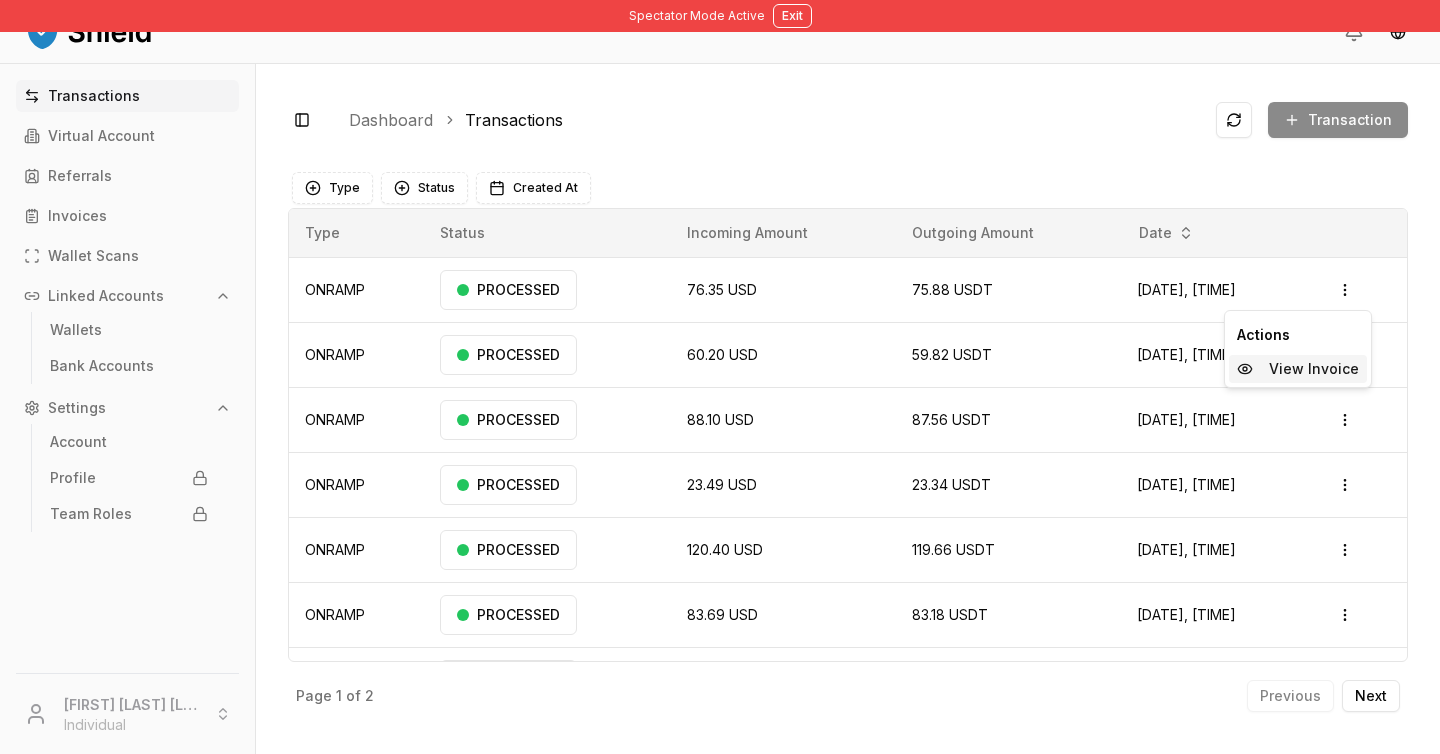 click on "View Invoice" at bounding box center (1298, 369) 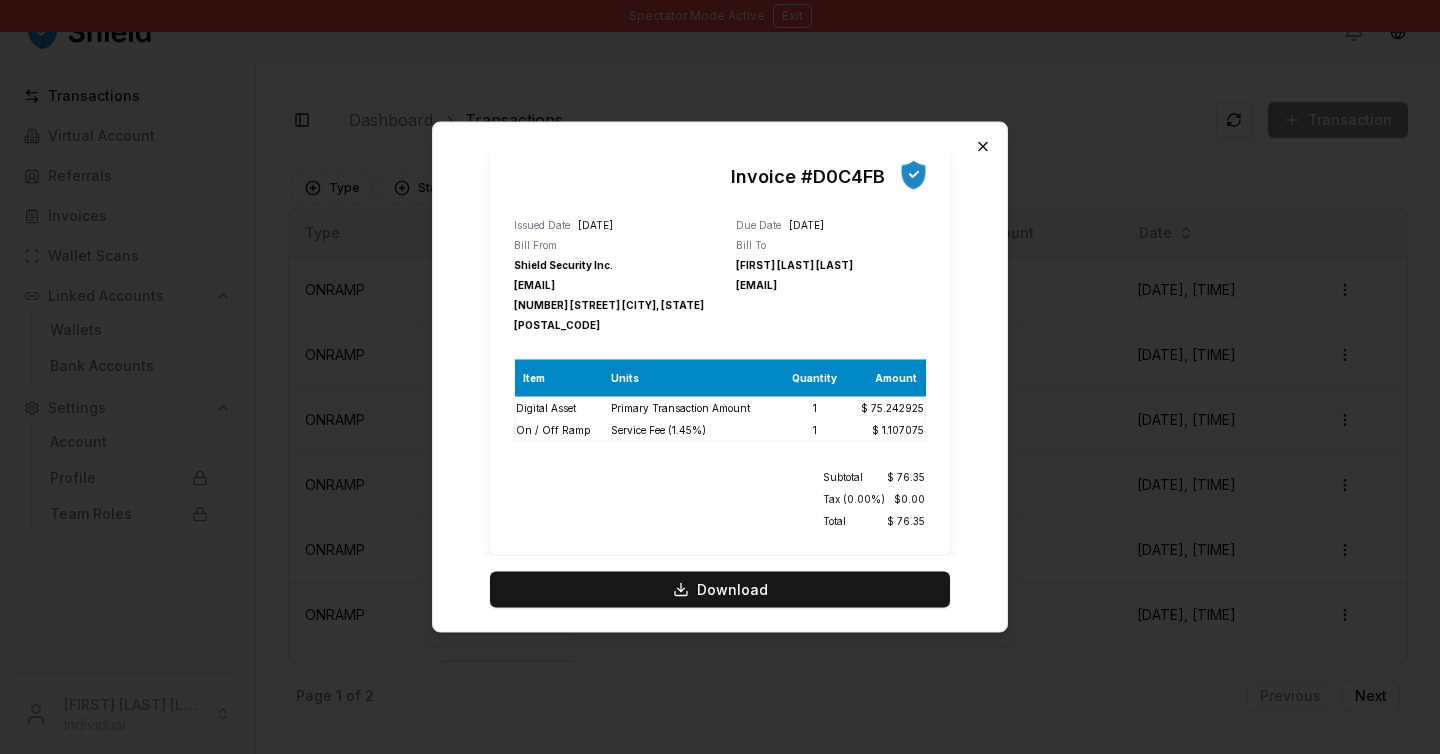 click 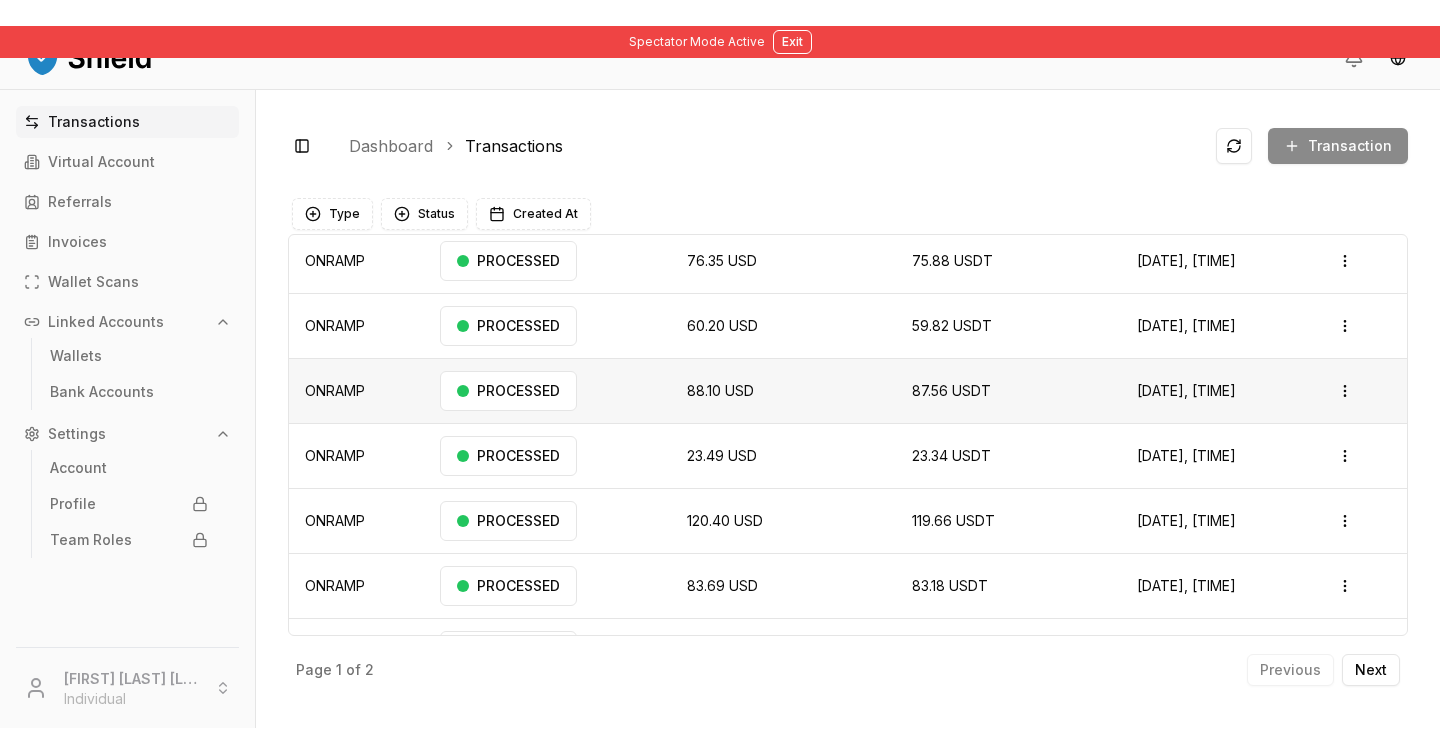 scroll, scrollTop: 0, scrollLeft: 0, axis: both 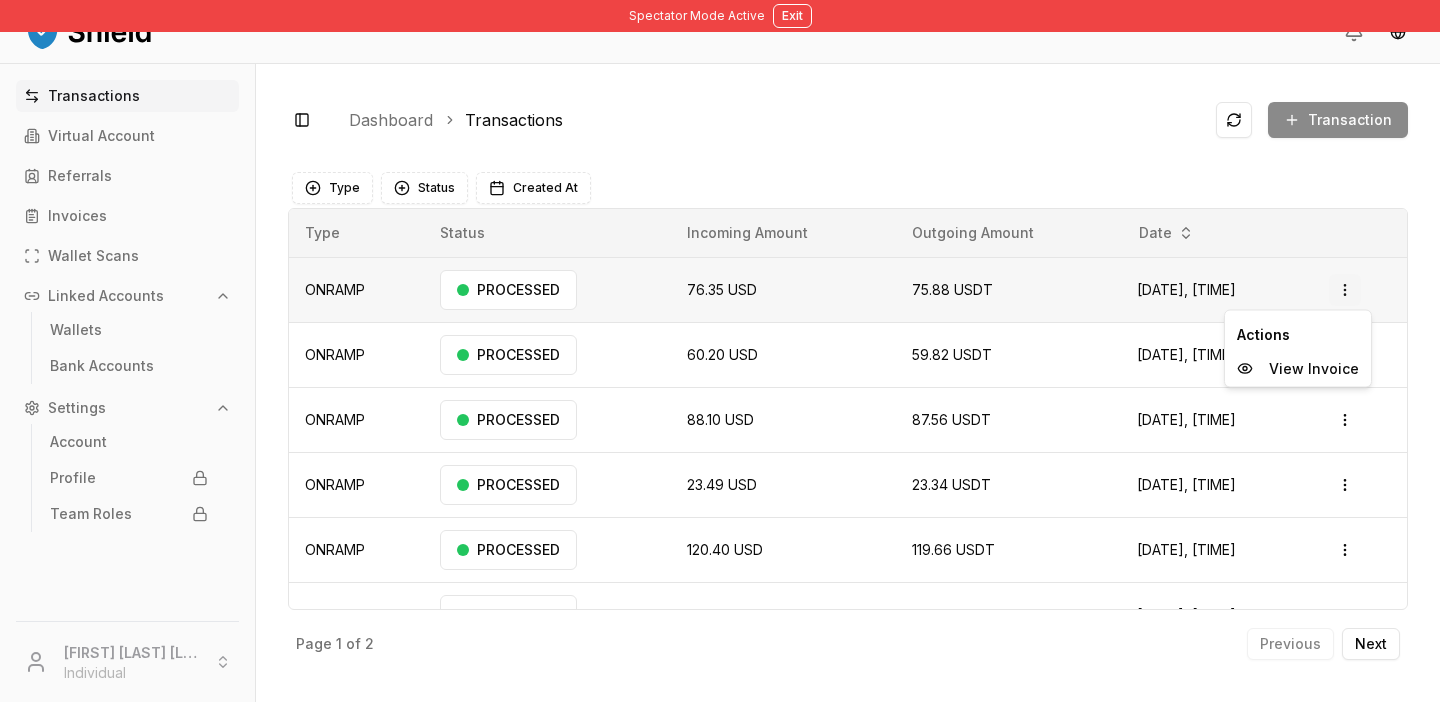 click on "Spectator Mode Active Exit Transactions Virtual Account Referrals Invoices Wallet Scans Linked Accounts Wallets Bank Accounts Settings Account Profile Team Roles [FIRST] [LAST] Individual Toggle Sidebar Dashboard Transactions   Transaction ONRAMP   [PRICE] USD   [PRICE] USDT [DATE], [TIME] PROCESSED Open menu ONRAMP   [PRICE] USD   [PRICE] USDT [DATE], [TIME] PROCESSED Open menu ONRAMP   [PRICE] USD   [PRICE] USDT [DATE], [TIME] PROCESSED Open menu ONRAMP   [PRICE] USD   [PRICE] USDT [DATE], [TIME] PROCESSED Open menu ONRAMP   [PRICE] USD   [PRICE] USDT [DATE], [TIME] PROCESSED Open menu ONRAMP   [PRICE] USD   [PRICE] USDT [DATE], [TIME] PROCESSED Open menu ONRAMP   [PRICE] USD   [PRICE] USDT [DATE], [TIME] PROCESSED Open menu ONRAMP   [PRICE] USD   [PRICE] USDT [DATE], [TIME] PROCESSED Open menu Page 1 of 2 Previous Next Type Status Created At Type Status Incoming Amount Outgoing Amount Date   ONRAMP   PROCESSED   [PRICE]   USD   [PRICE]   USDT   [DATE], [TIME]   Open menu" at bounding box center [720, 351] 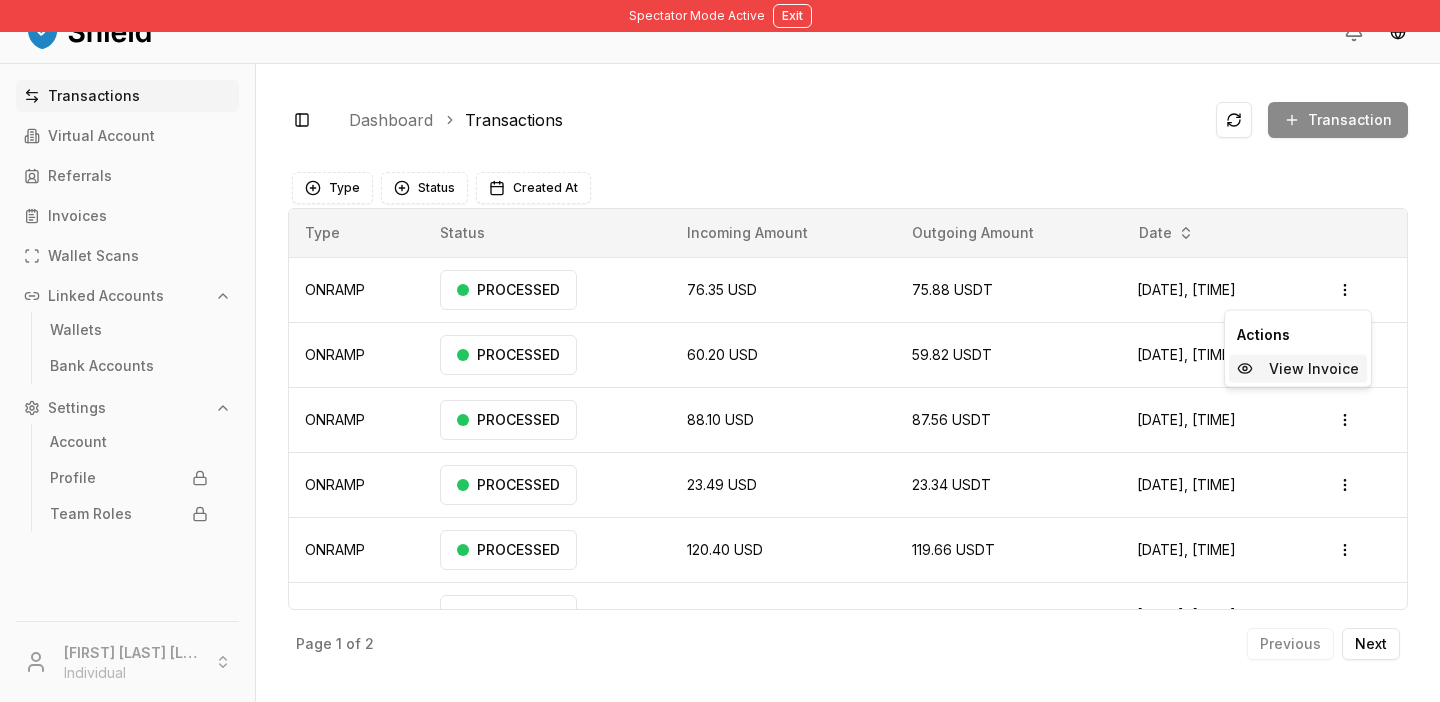 click on "View Invoice" at bounding box center (1314, 369) 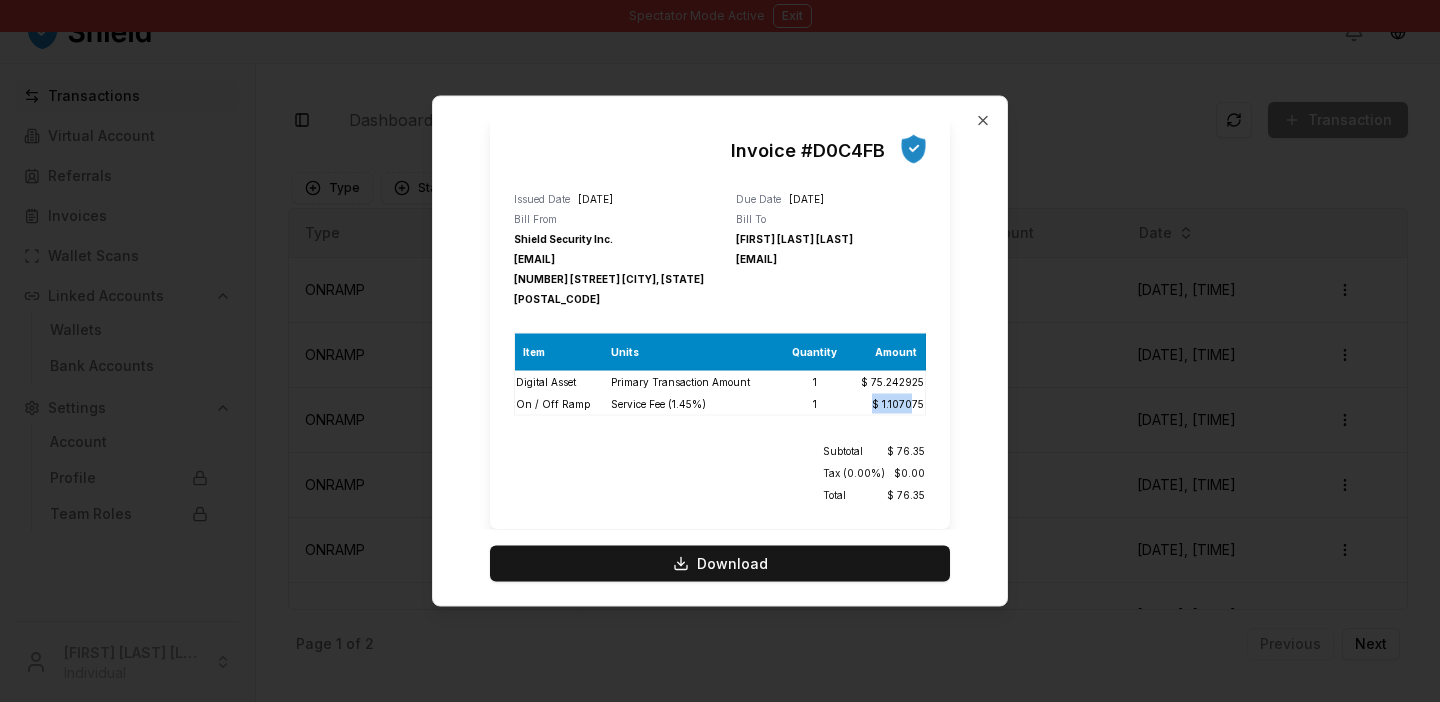 drag, startPoint x: 851, startPoint y: 401, endPoint x: 910, endPoint y: 404, distance: 59.07622 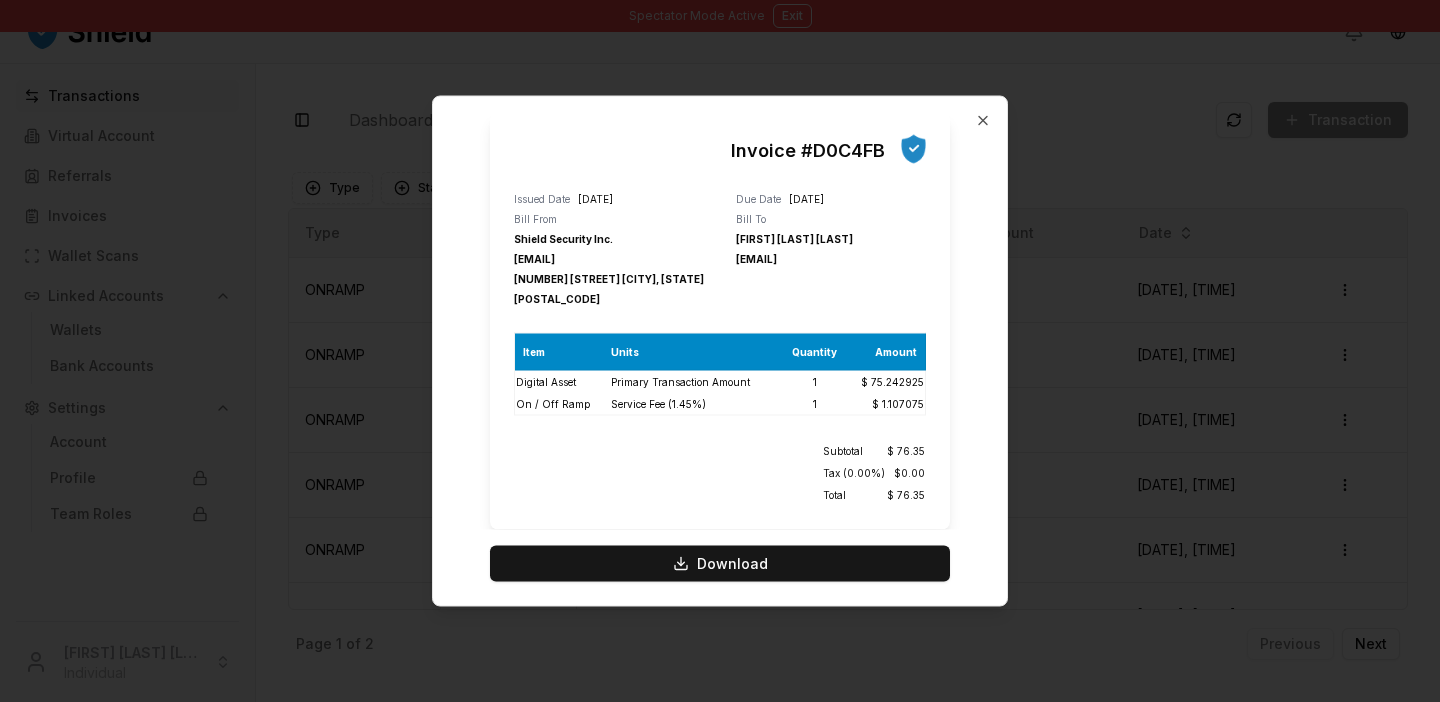 click on "$ 1.107075" at bounding box center (885, 404) 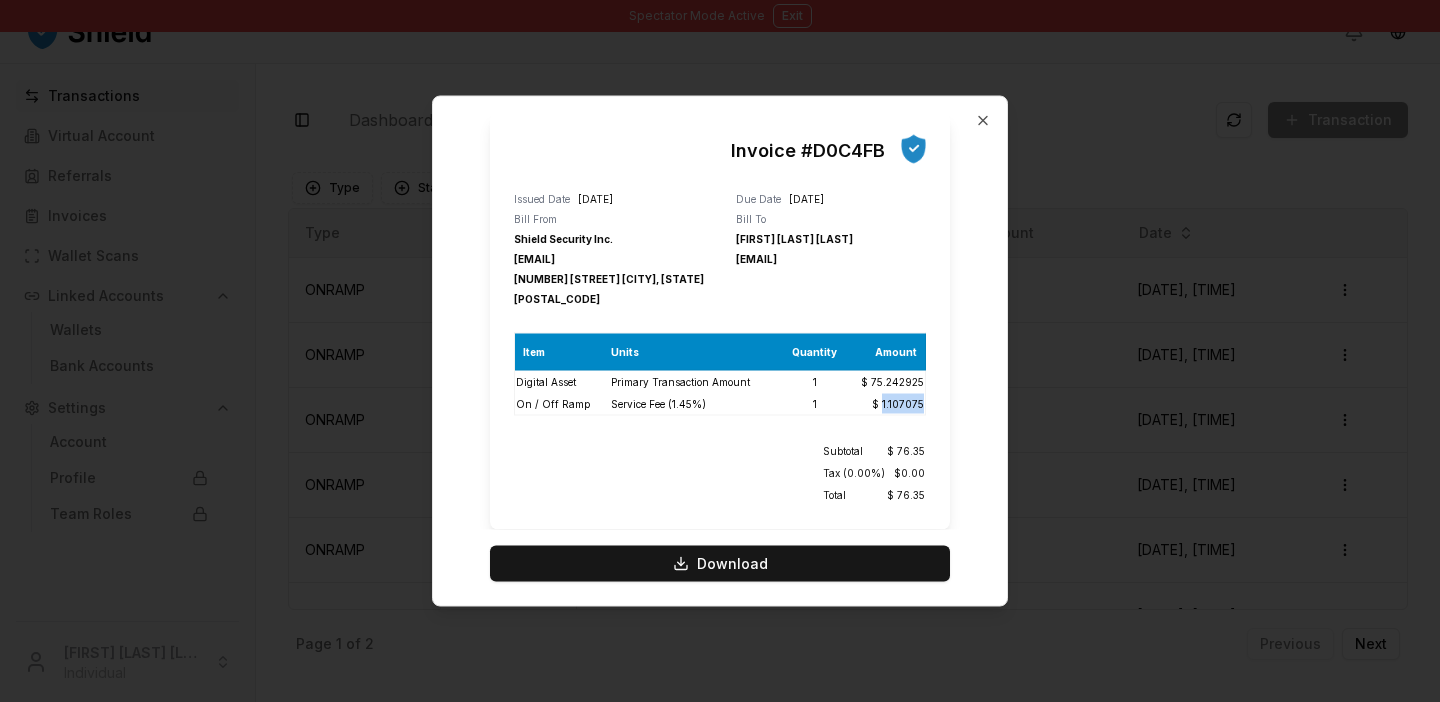 click on "$ 1.107075" at bounding box center [885, 404] 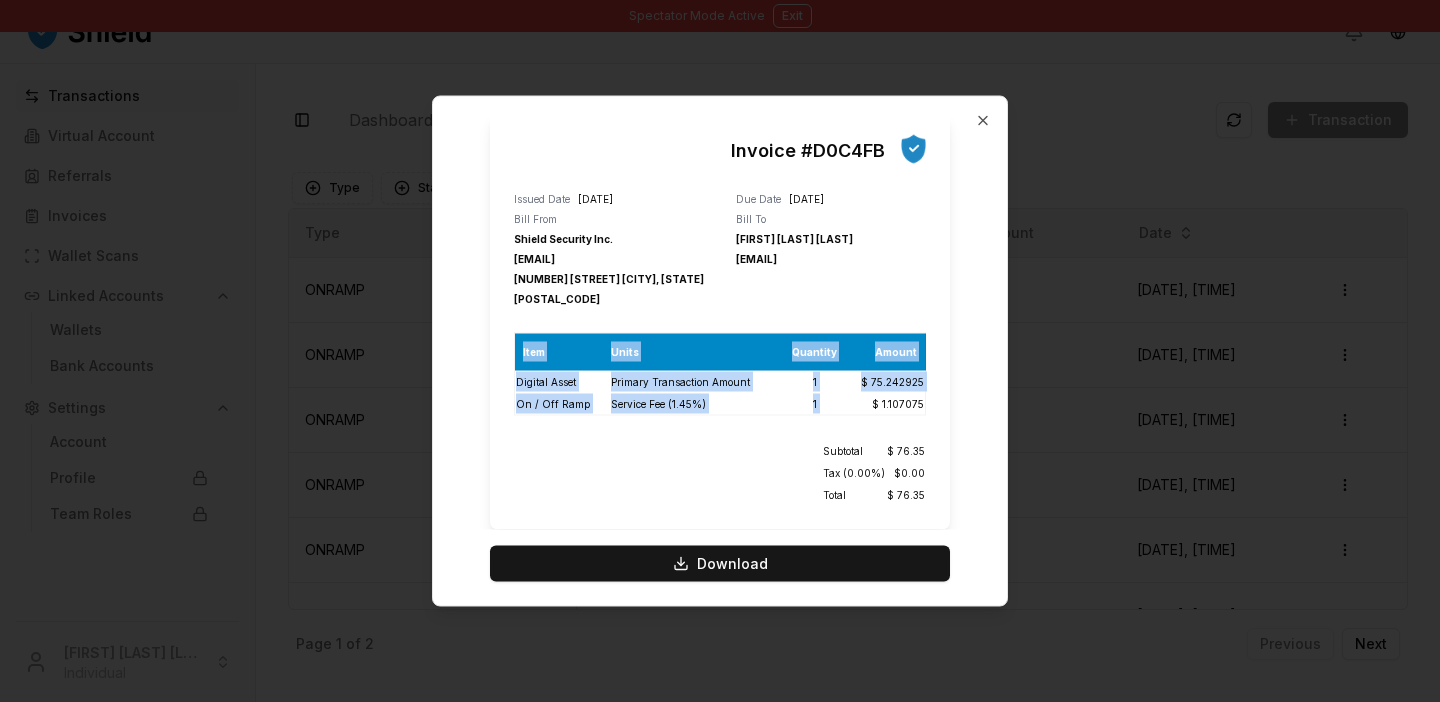click on "$ 1.107075" at bounding box center [885, 404] 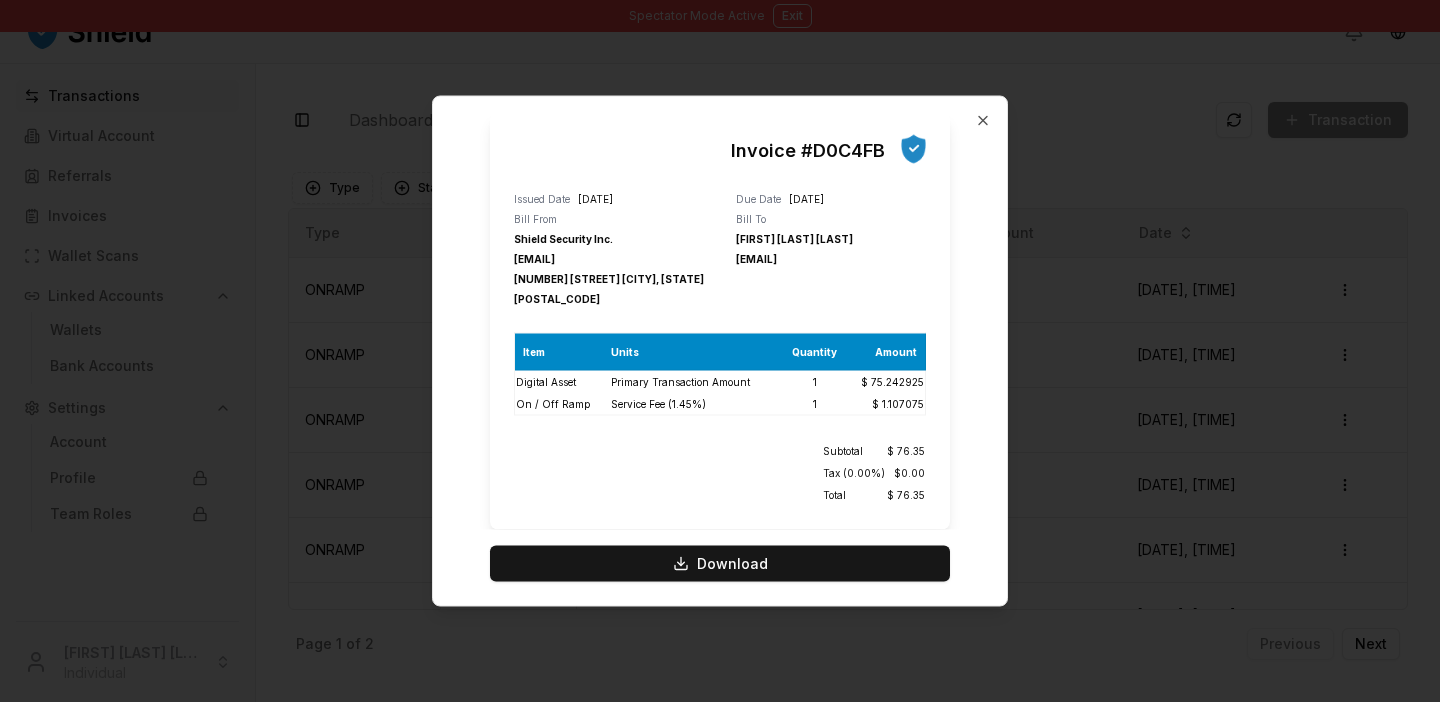 click on "1" at bounding box center (814, 381) 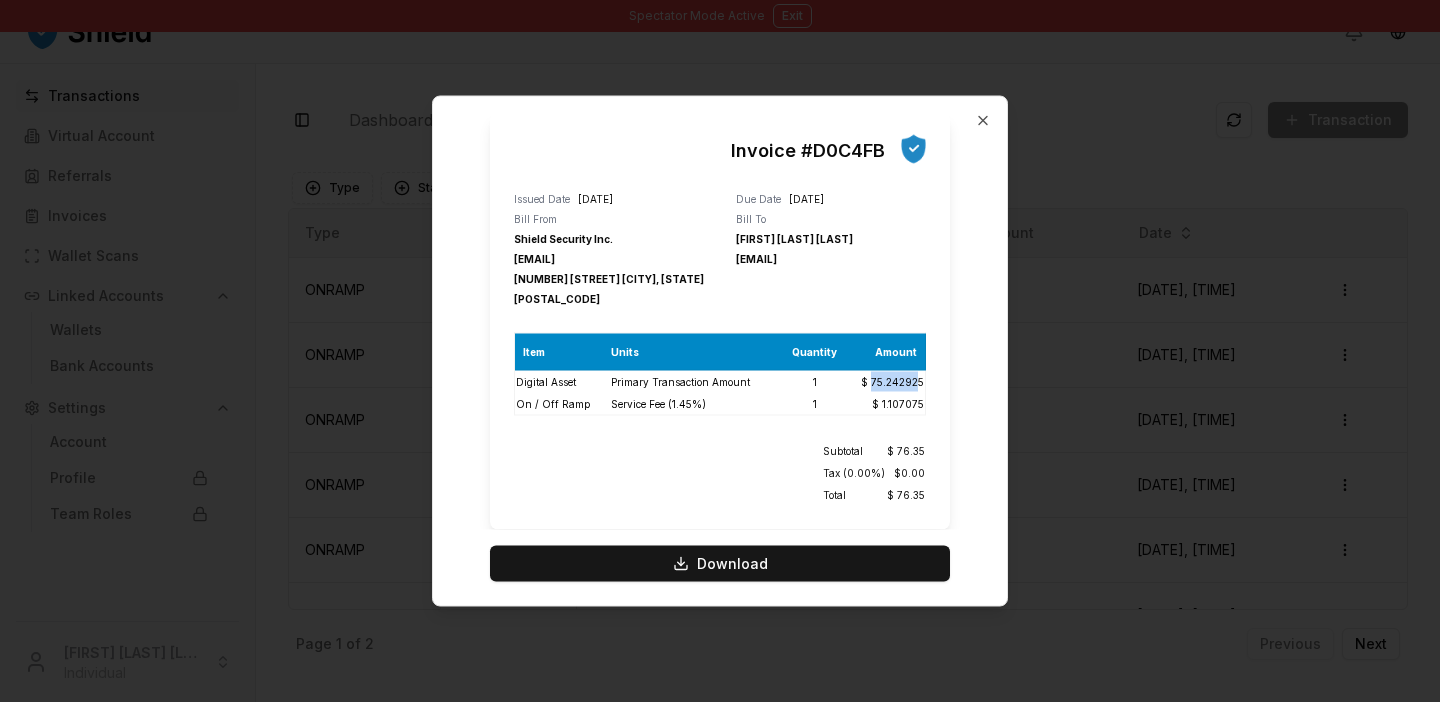 drag, startPoint x: 875, startPoint y: 381, endPoint x: 920, endPoint y: 378, distance: 45.099888 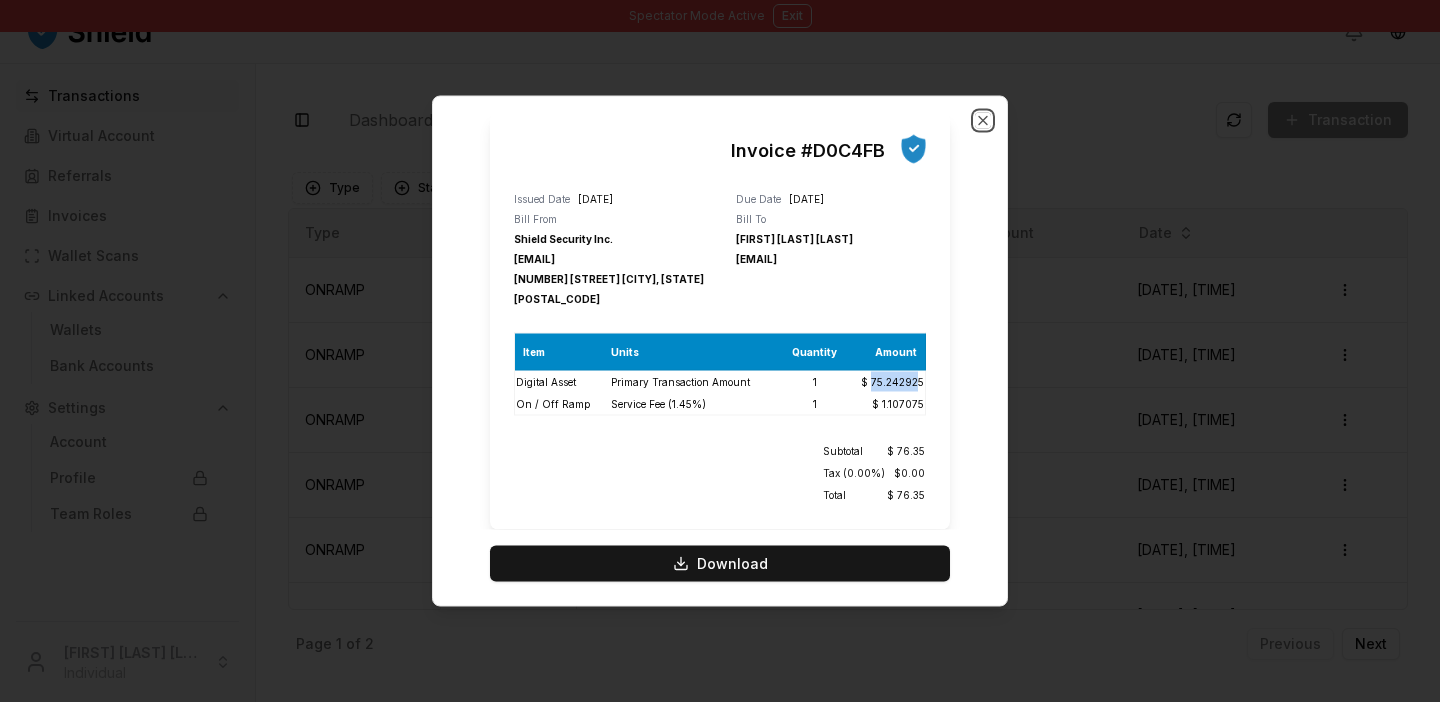 drag, startPoint x: 979, startPoint y: 126, endPoint x: 844, endPoint y: 72, distance: 145.39944 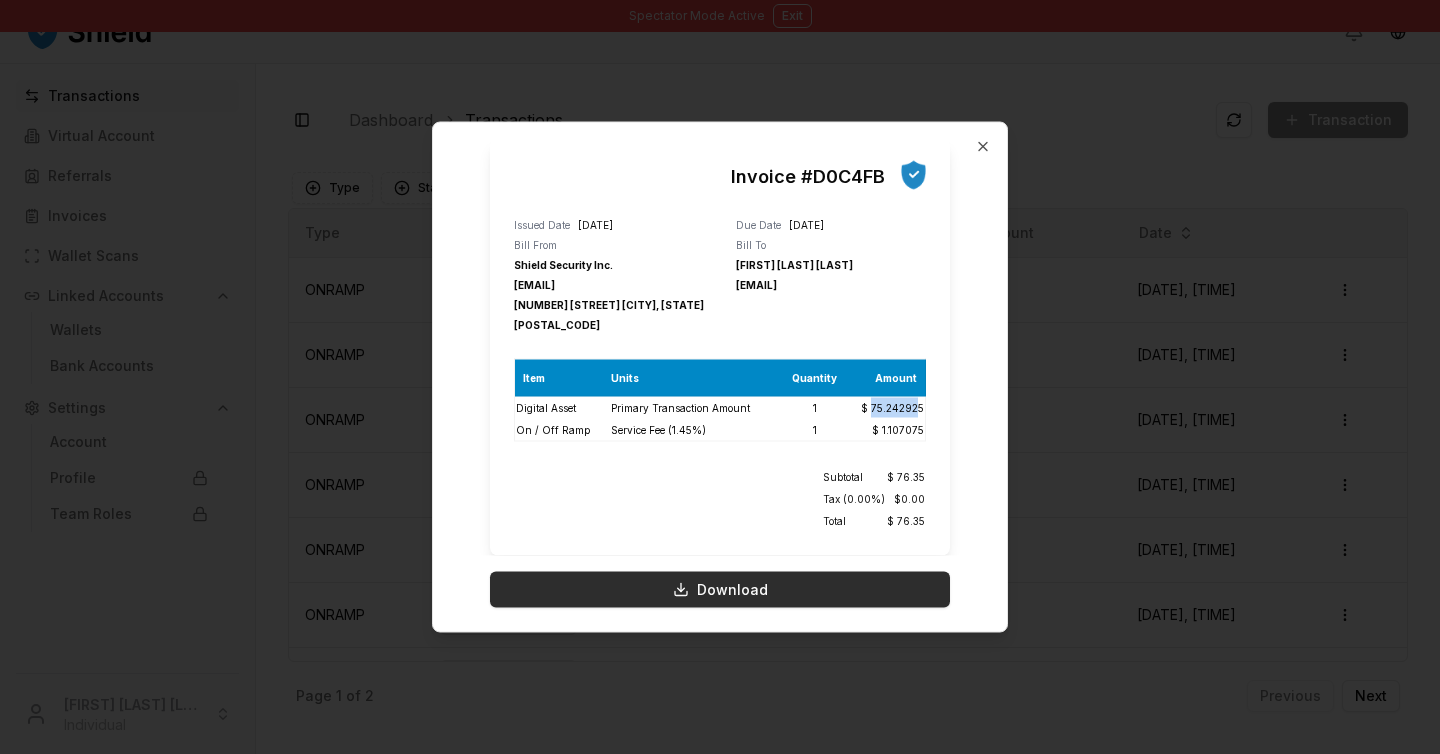 click on "Download" at bounding box center (720, 590) 